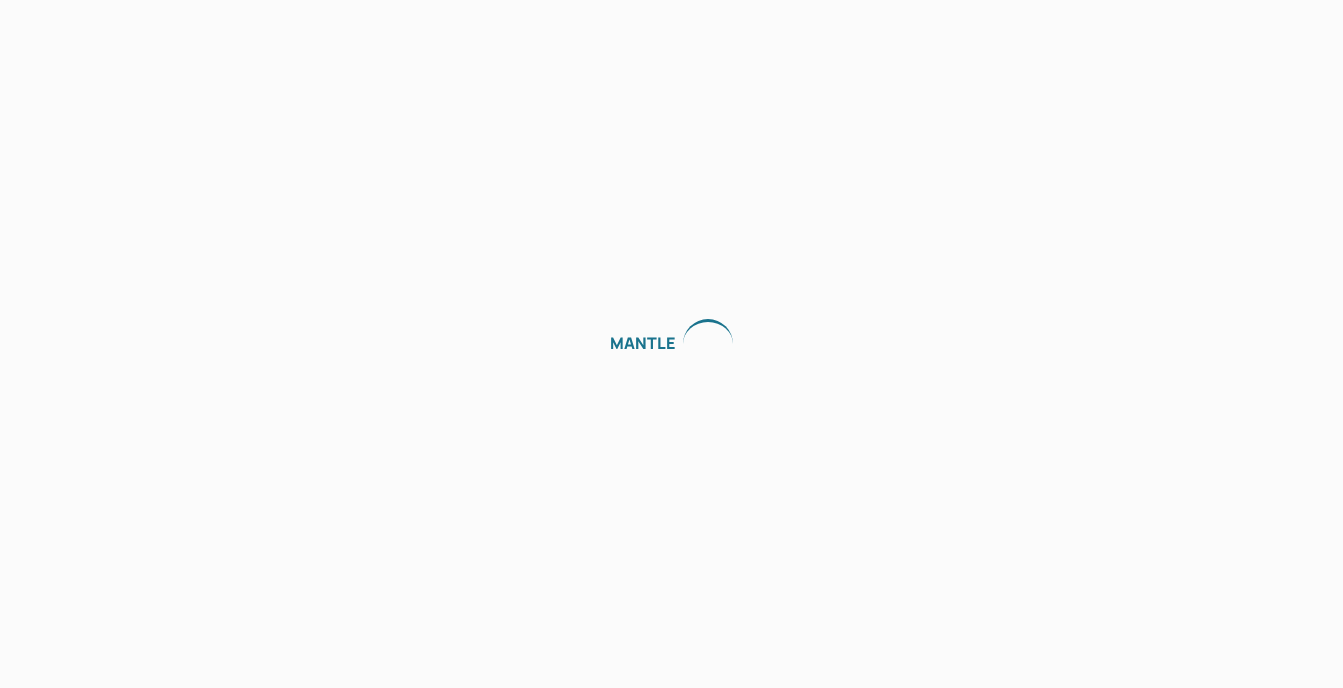 scroll, scrollTop: 0, scrollLeft: 0, axis: both 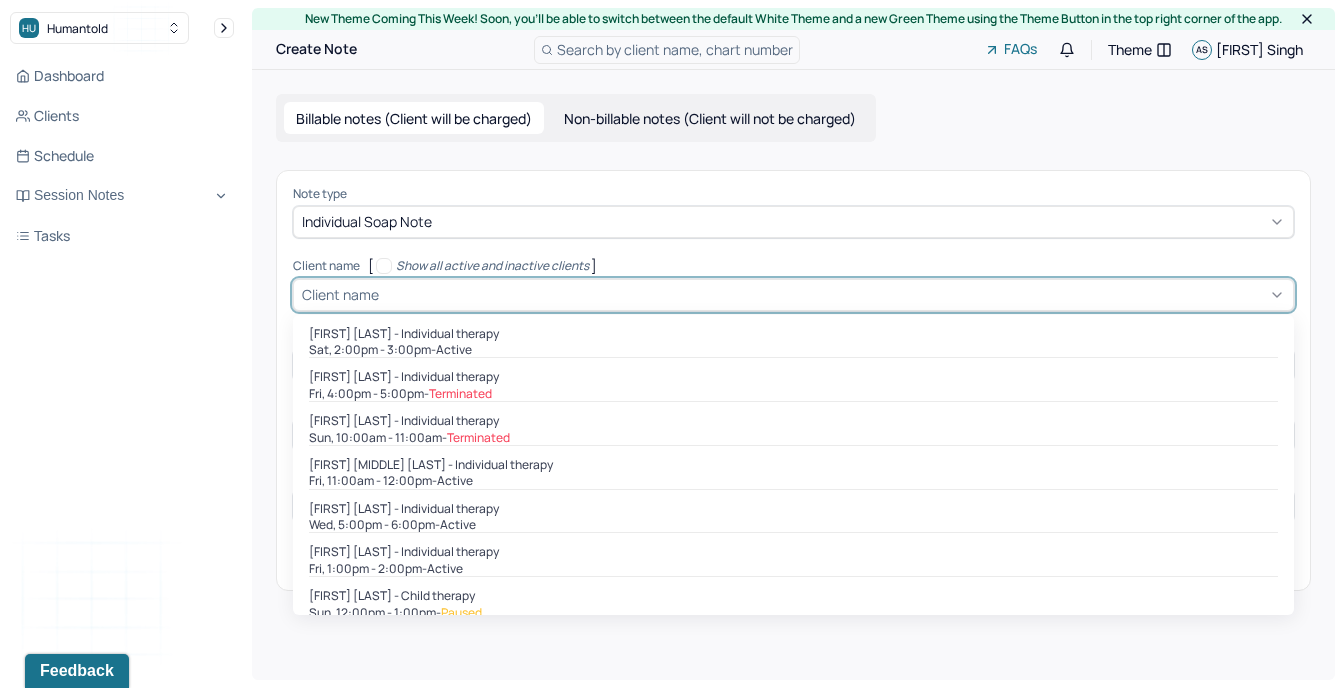 click on "Client name" at bounding box center [340, 294] 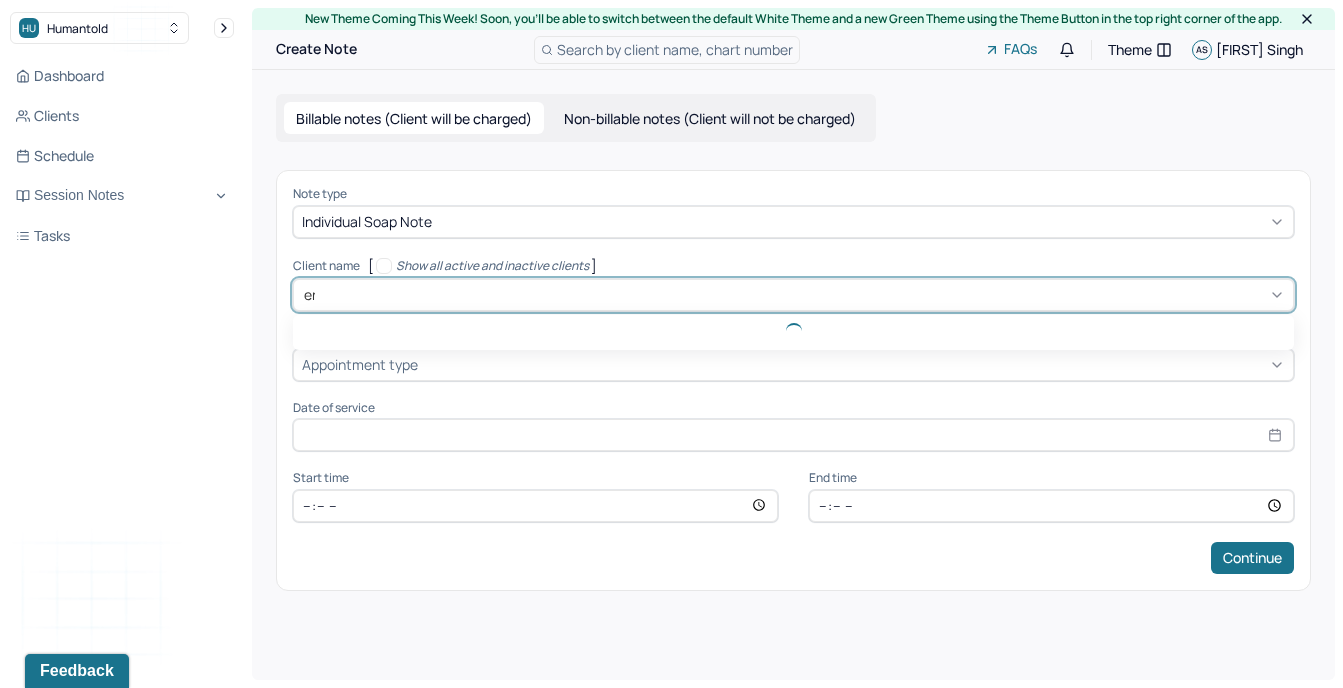 type on "eri" 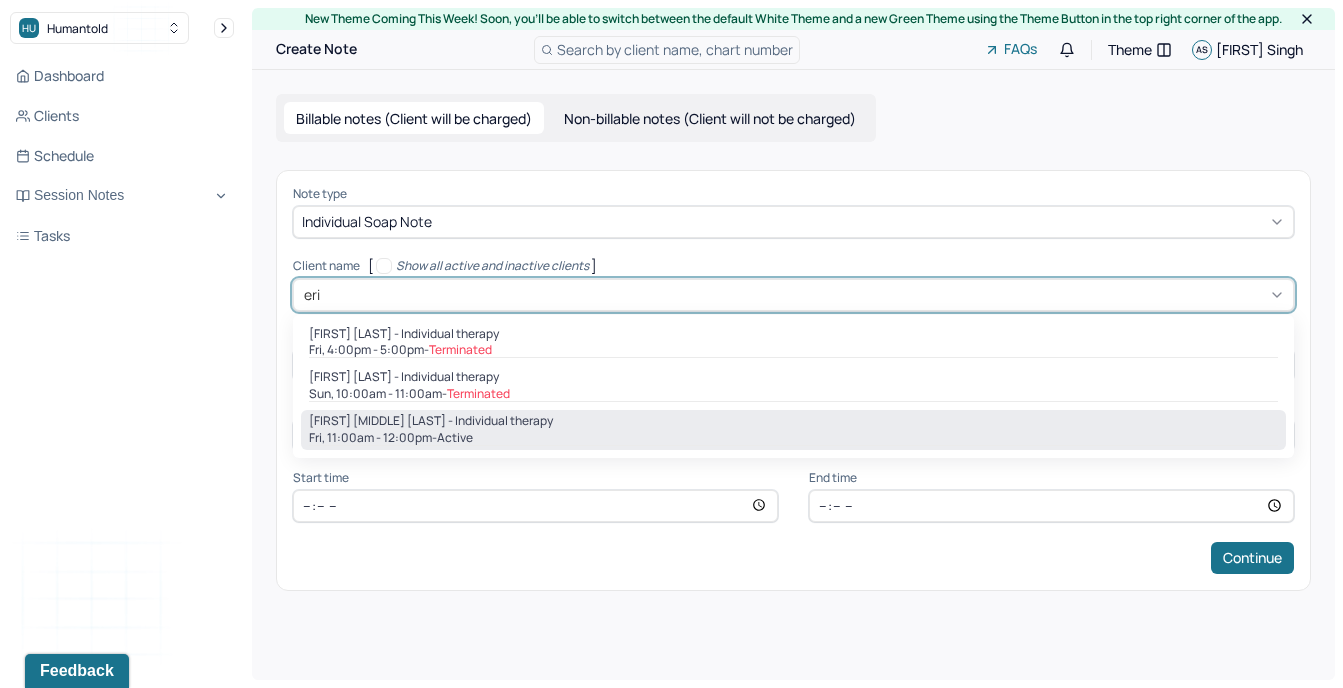 click on "Fri, [TIME] - [TIME]  -  active" at bounding box center [793, 438] 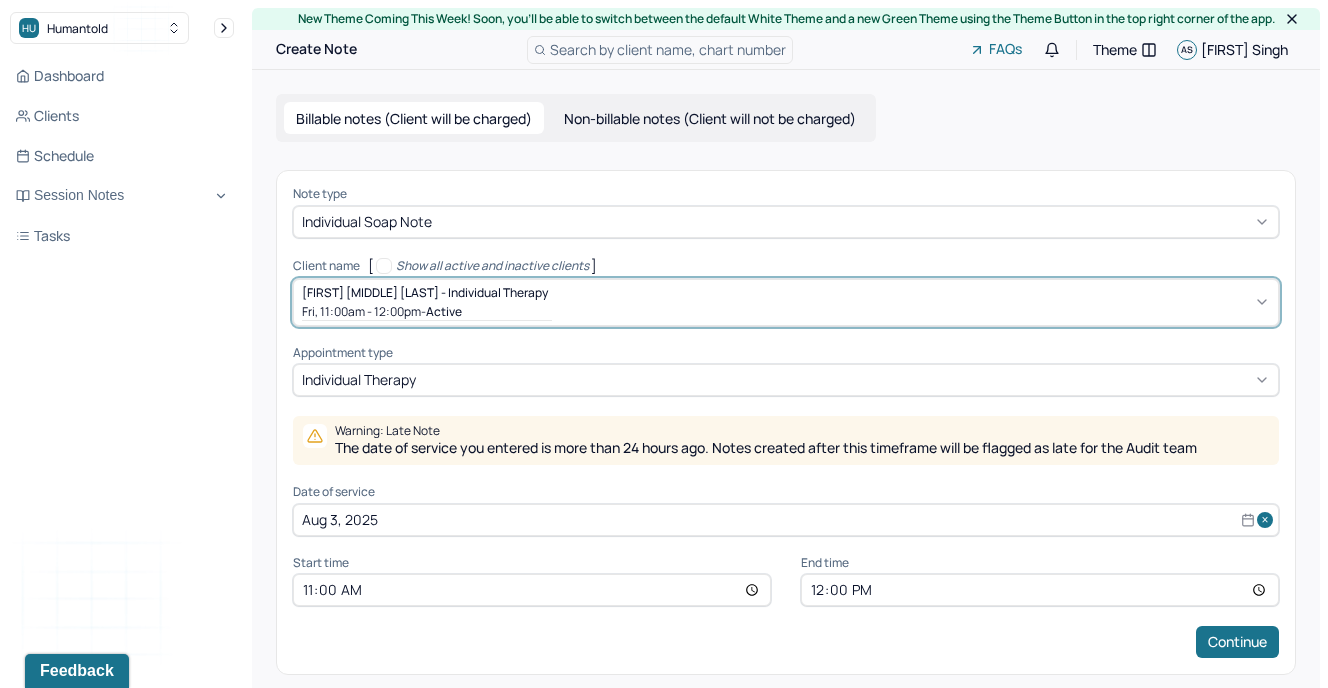 scroll, scrollTop: 30, scrollLeft: 0, axis: vertical 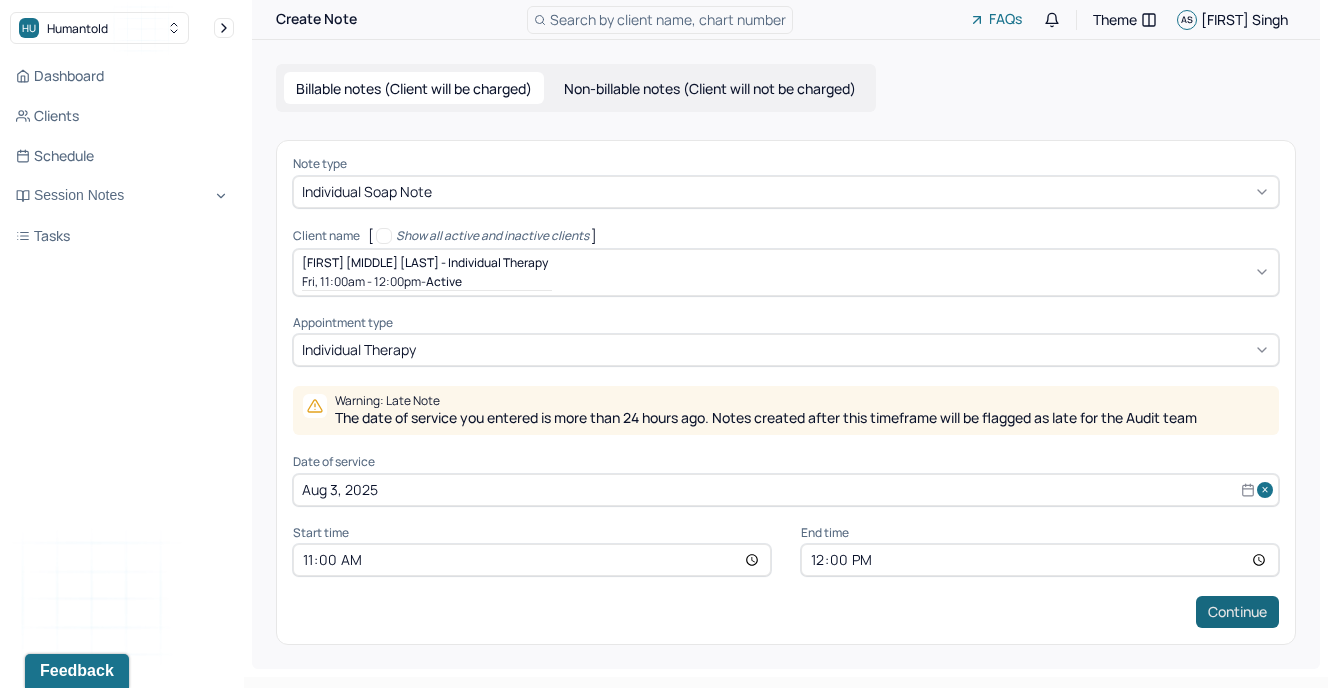 click on "Continue" at bounding box center [1237, 612] 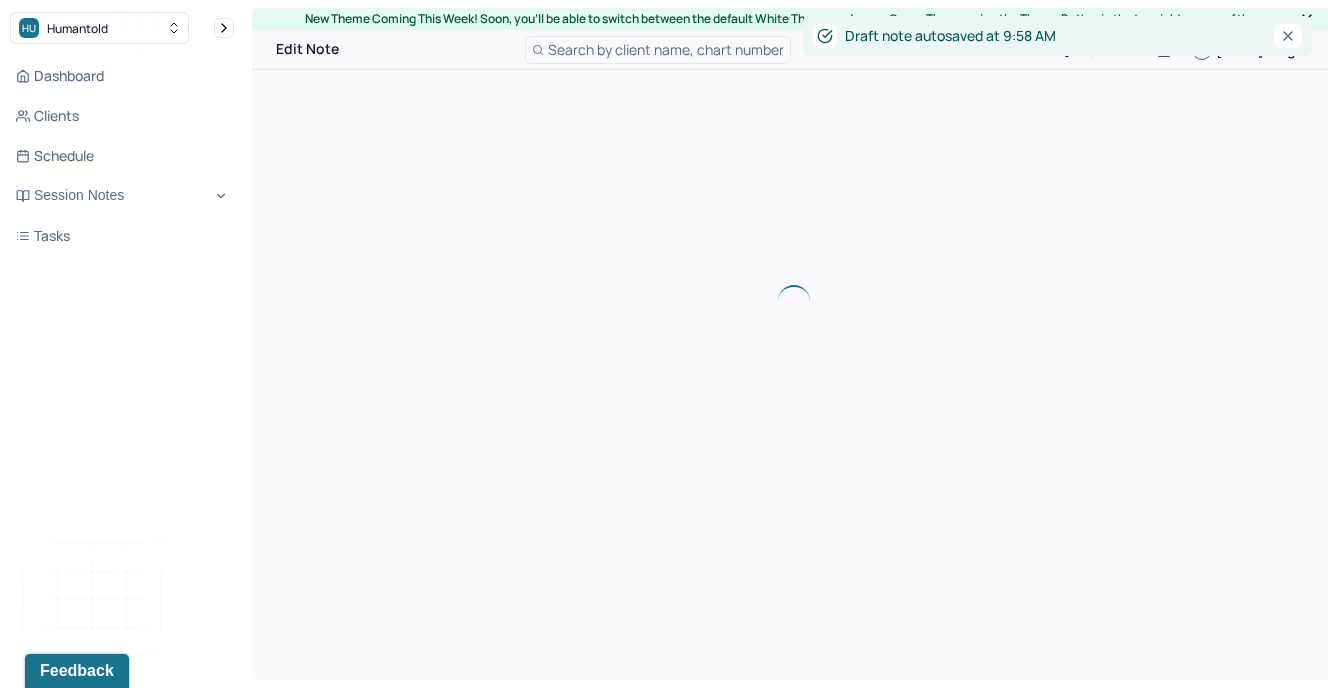 scroll, scrollTop: 0, scrollLeft: 0, axis: both 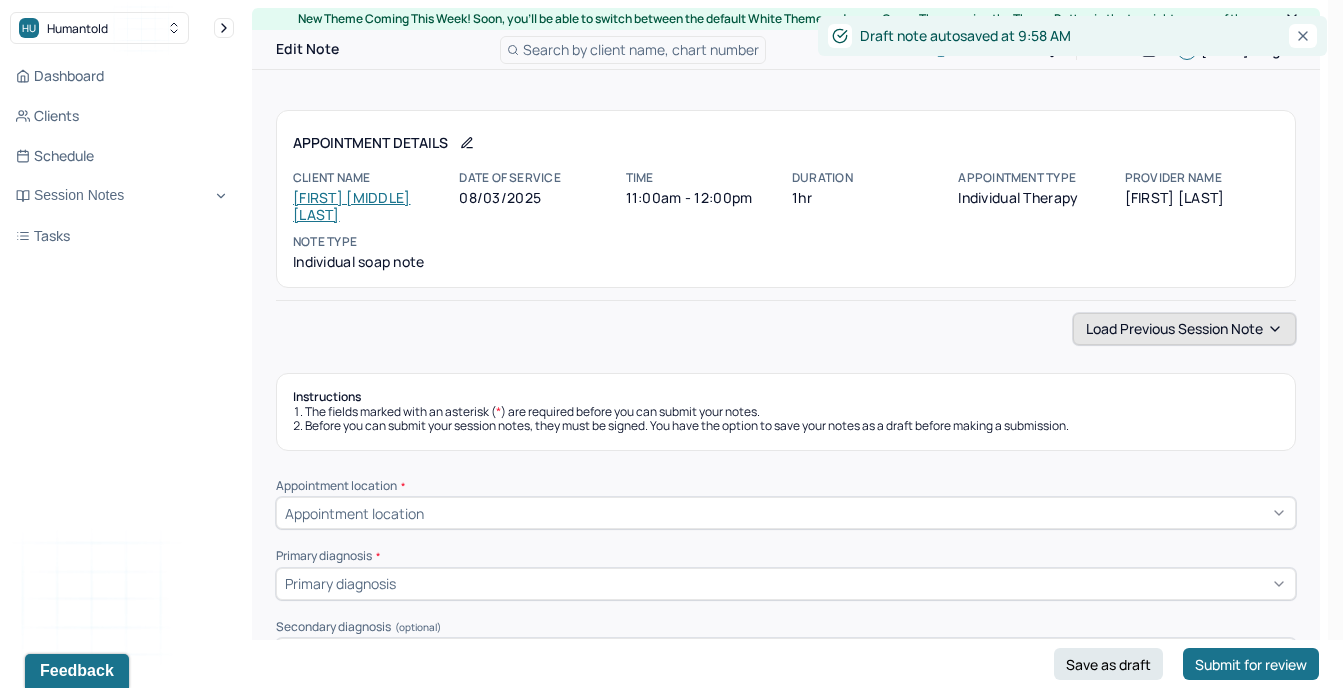 click on "Load previous session note" at bounding box center [1184, 329] 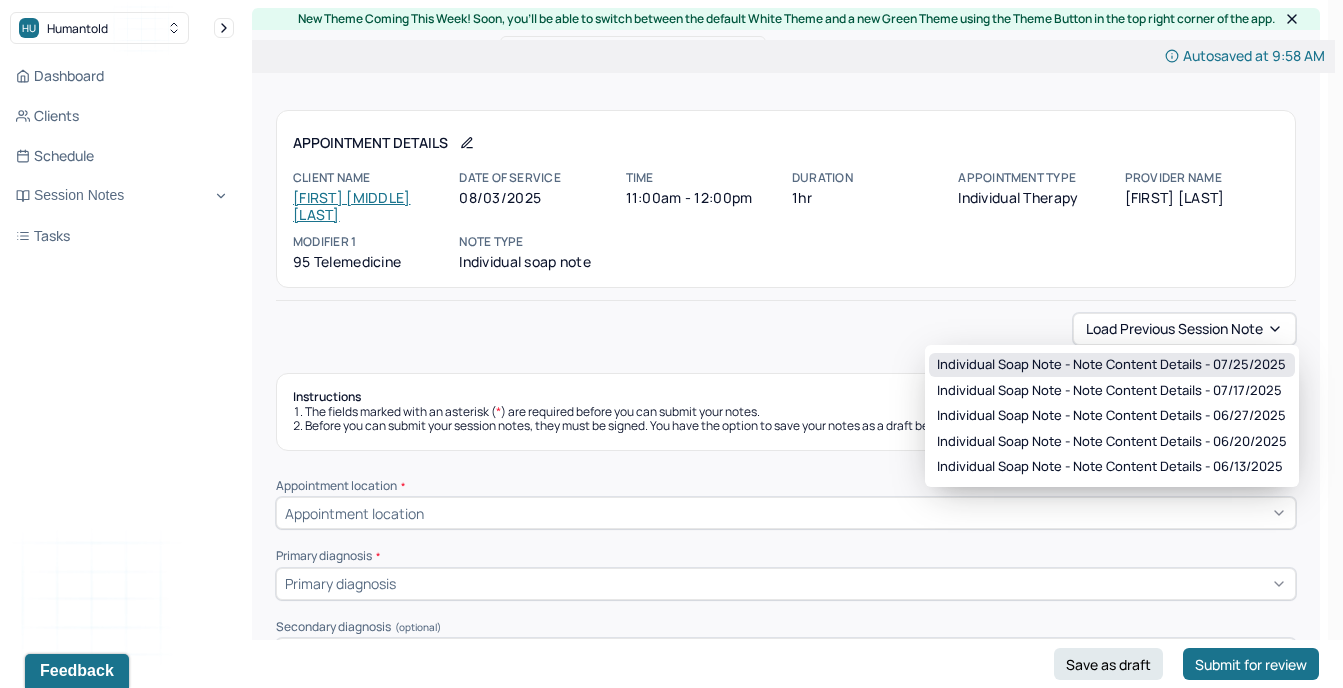 click on "Individual soap note   - Note content Details -   [DATE]" at bounding box center [1111, 365] 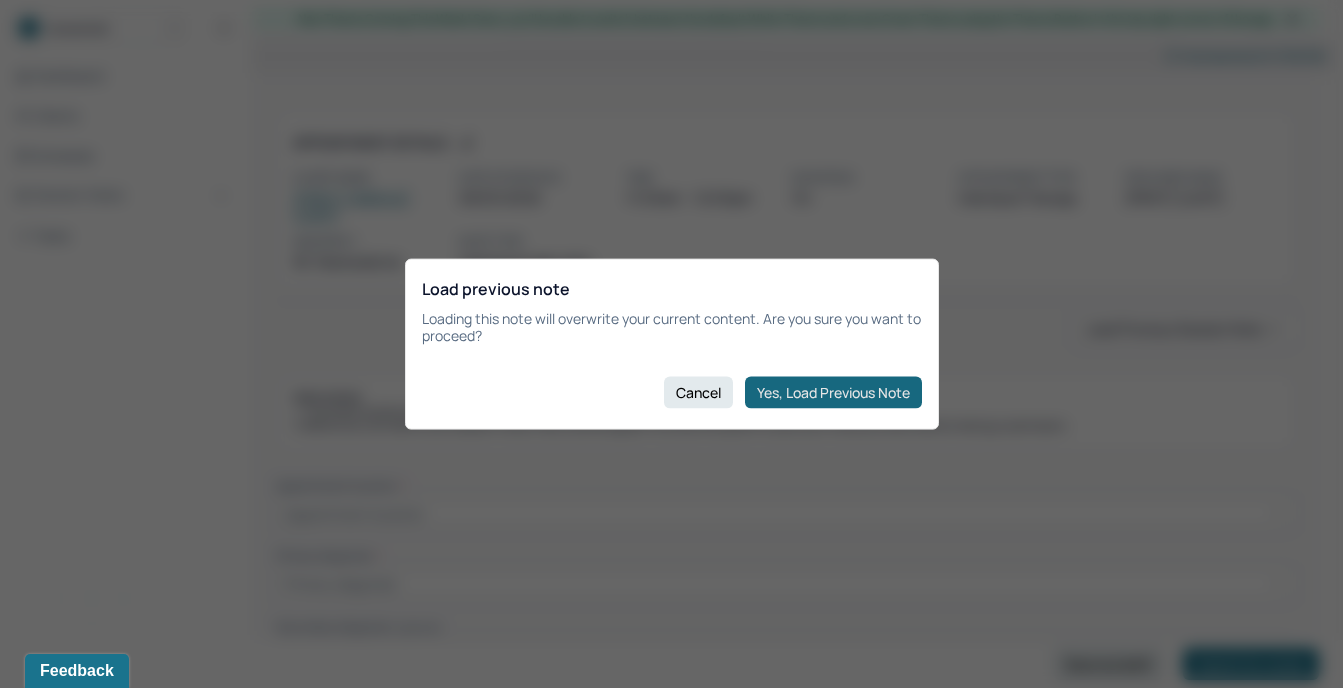 click on "Yes, Load Previous Note" at bounding box center (833, 392) 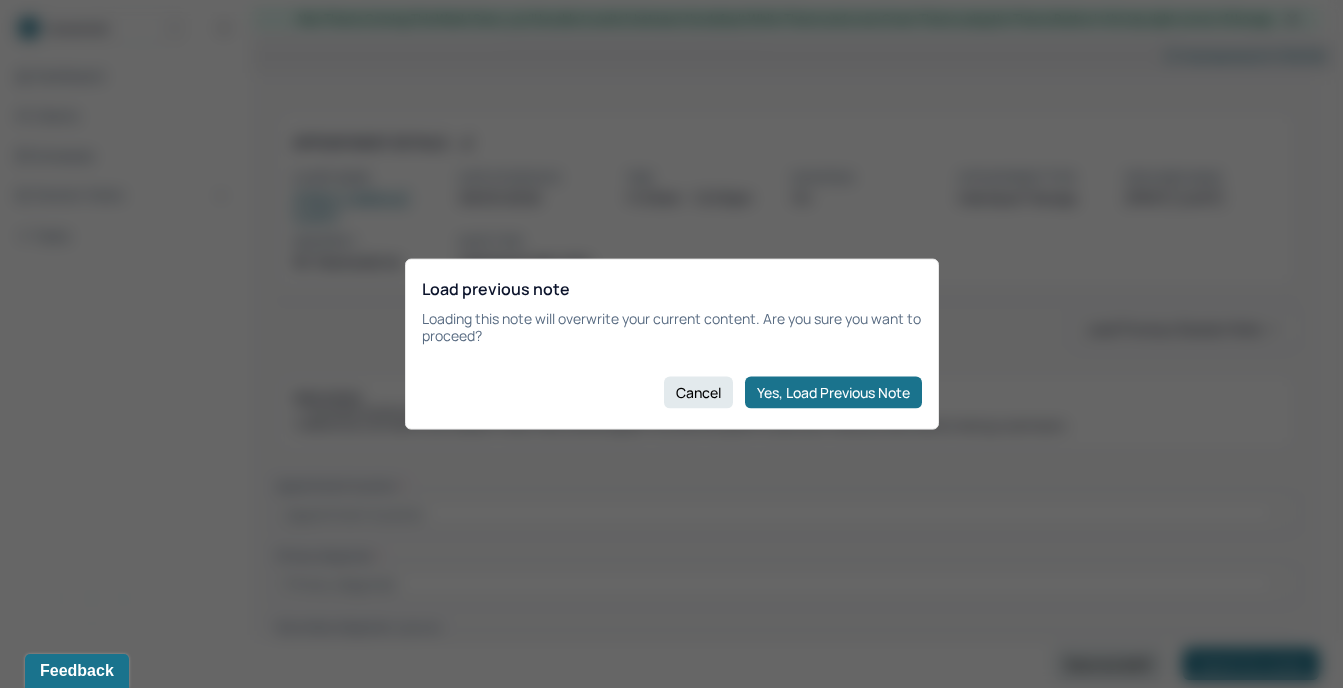 type on "Client presented as calm and optimistic, expressing satisfaction with her recent time away and showing motivation and focus when discussing her moving plans and upcoming tasks." 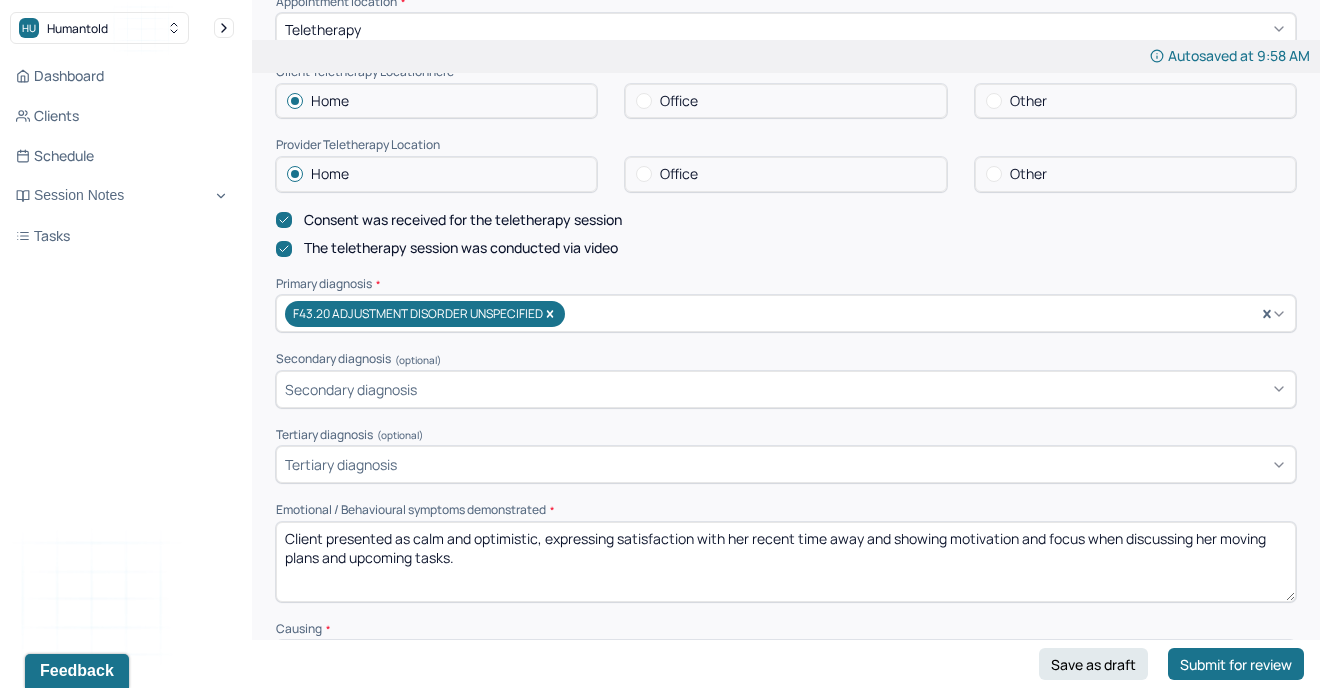 scroll, scrollTop: 488, scrollLeft: 0, axis: vertical 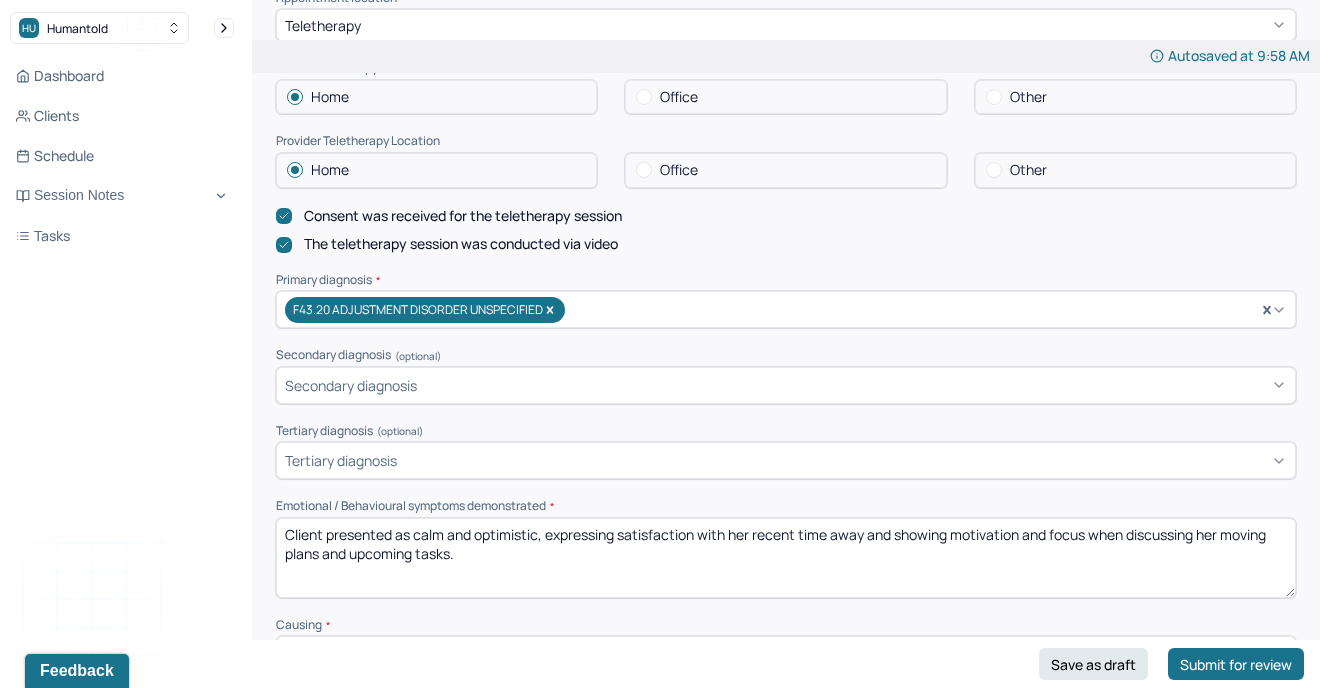 click on "Client presented as calm and optimistic, expressing satisfaction with her recent time away and showing motivation and focus when discussing her moving plans and upcoming tasks." at bounding box center (786, 558) 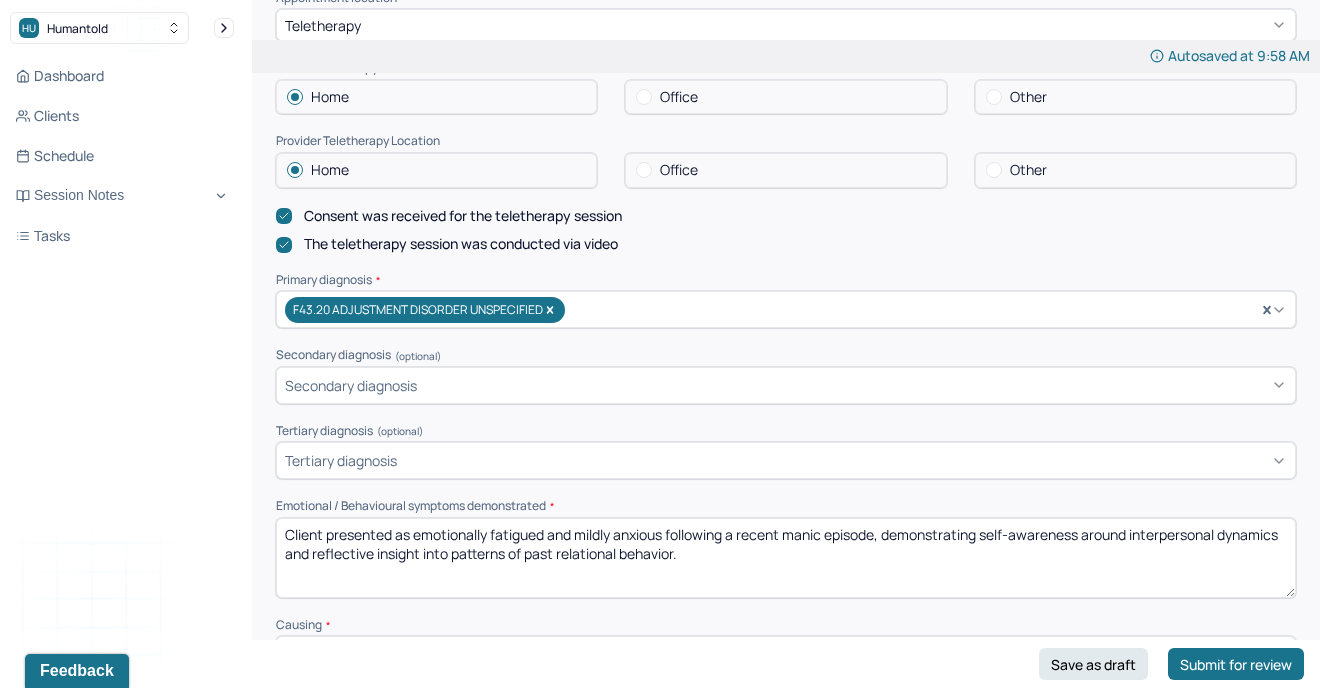 type on "Client presented as emotionally fatigued and mildly anxious following a recent manic episode, demonstrating self-awareness around interpersonal dynamics and reflective insight into patterns of past relational behavior." 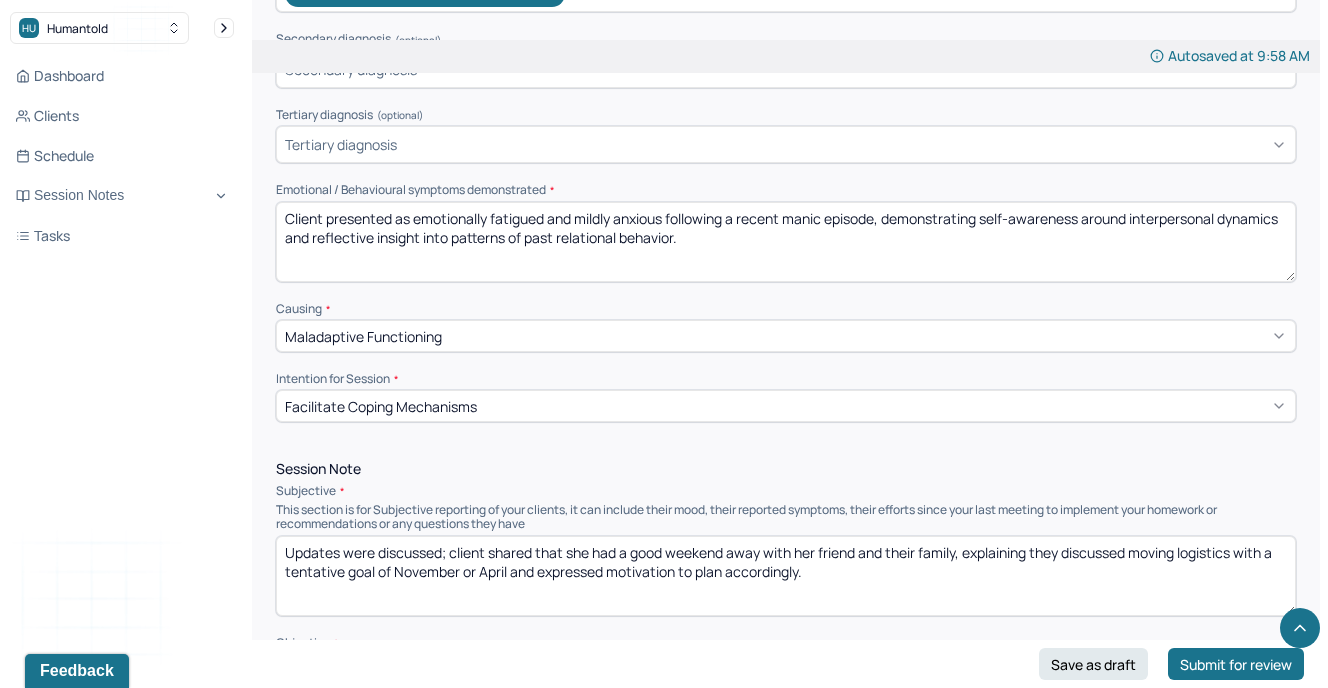 scroll, scrollTop: 813, scrollLeft: 0, axis: vertical 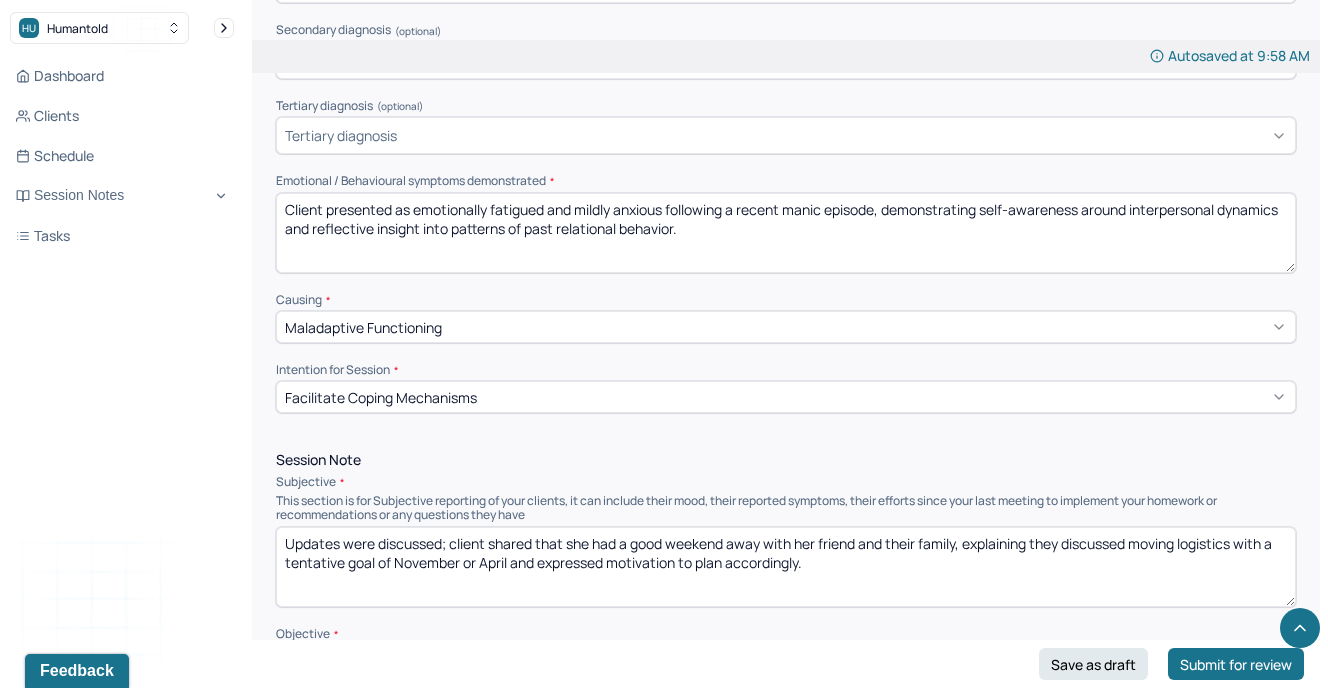 click on "Session Note Subjective This section is for Subjective reporting of your clients, it can include their mood, their reported symptoms, their efforts since your last meeting to implement your homework or recommendations or any questions they have Updates were discussed; client shared that she had a good weekend away with her friend and their family, explaining they discussed moving logistics with a tentative goal of November or April and expressed motivation to plan accordingly. Objective What were the behaviors, nonverbal expressions,gestures, postures, and overall presentation of the client? Consider client's mood and affect,client's response to treatment, any use of assessments. How did they present themselves? Was there nervous talking or lack of eye contact? Client appeared calm and focused, discussing her moving timeline with the therapist, outlining necessary tasks to complete before the move, and demonstrating clear organization and forward planning. Assessment" at bounding box center (786, 697) 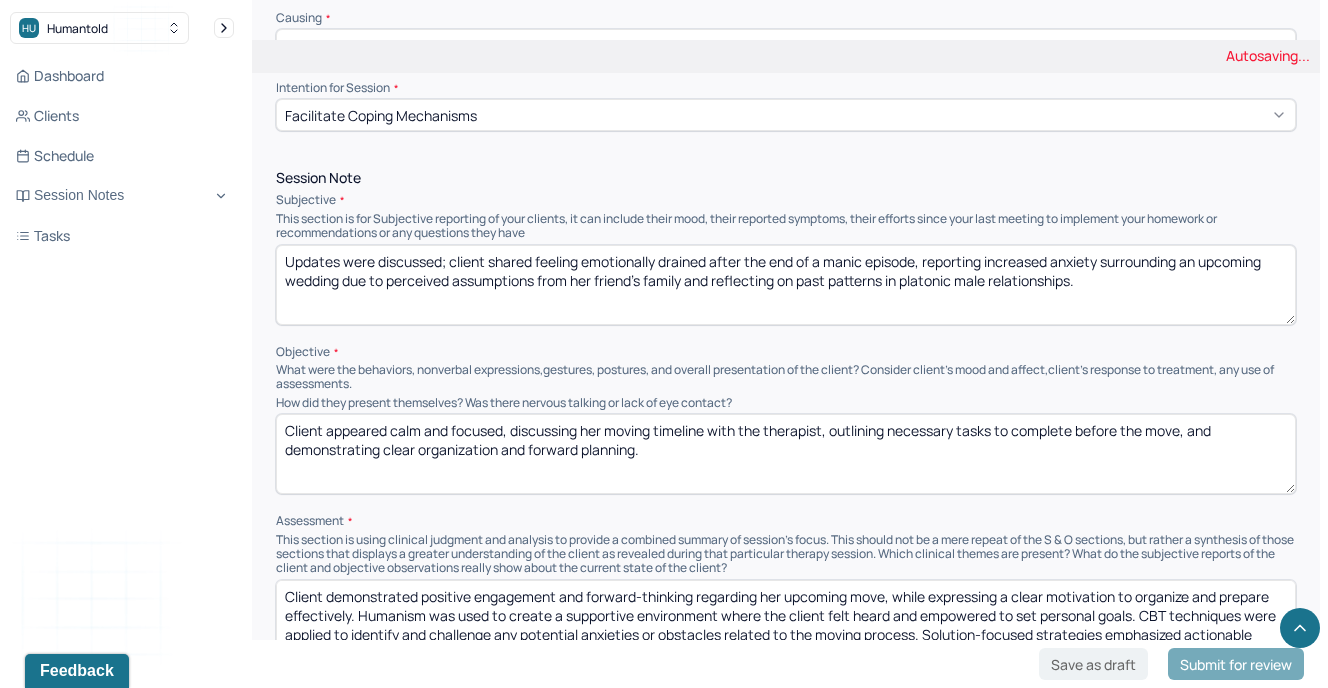 scroll, scrollTop: 1096, scrollLeft: 0, axis: vertical 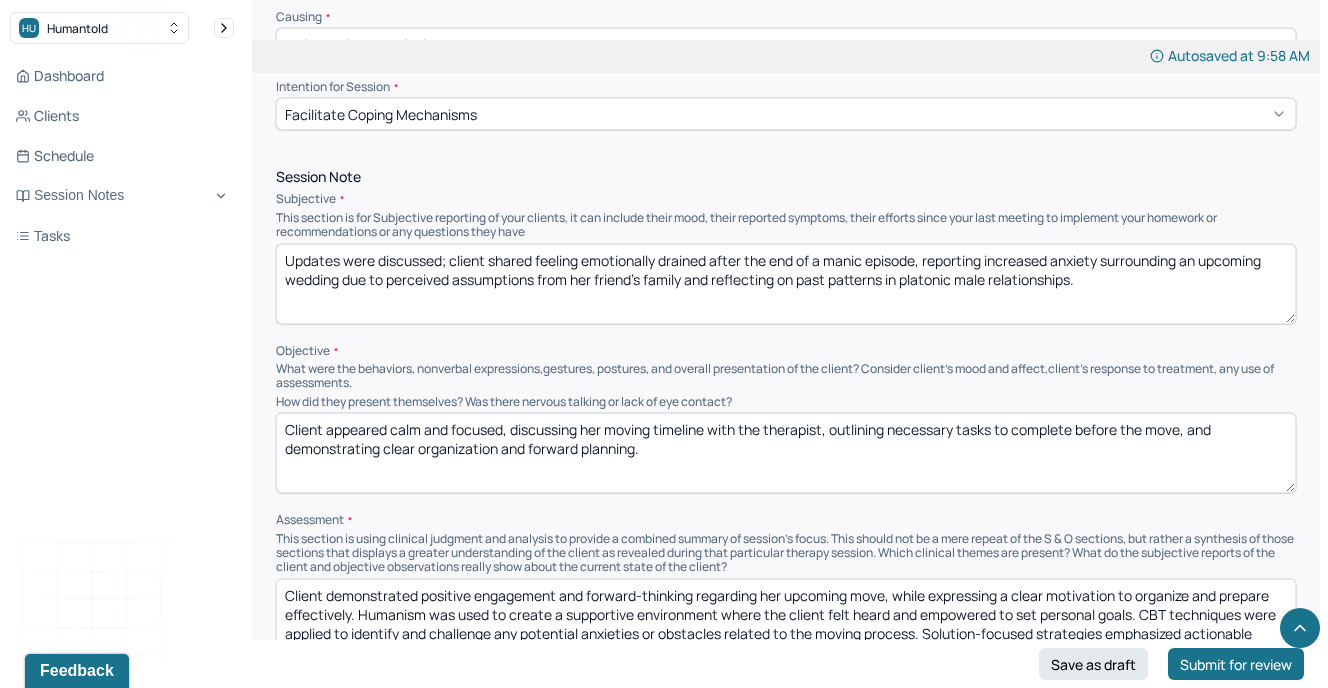 type on "Updates were discussed; client shared feeling emotionally drained after the end of a manic episode, reporting increased anxiety surrounding an upcoming wedding due to perceived assumptions from her friend’s family and reflecting on past patterns in platonic male relationships." 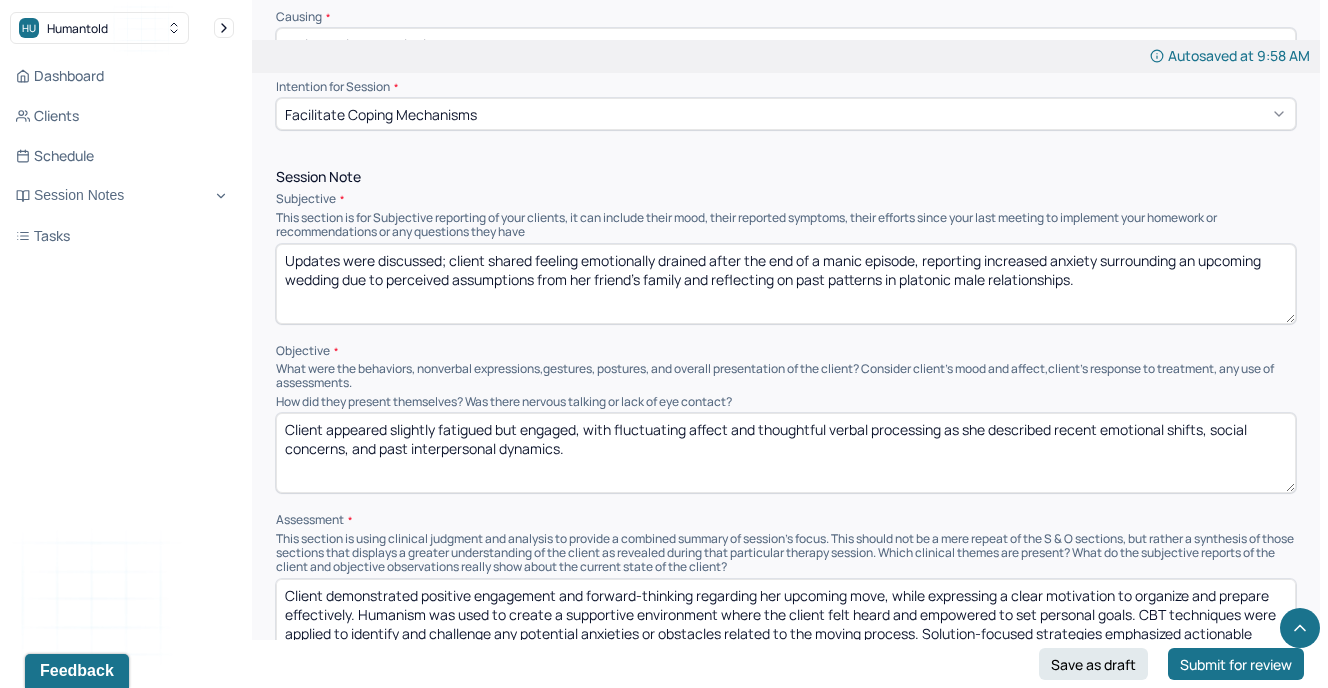 type on "Client appeared slightly fatigued but engaged, with fluctuating affect and thoughtful verbal processing as she described recent emotional shifts, social concerns, and past interpersonal dynamics." 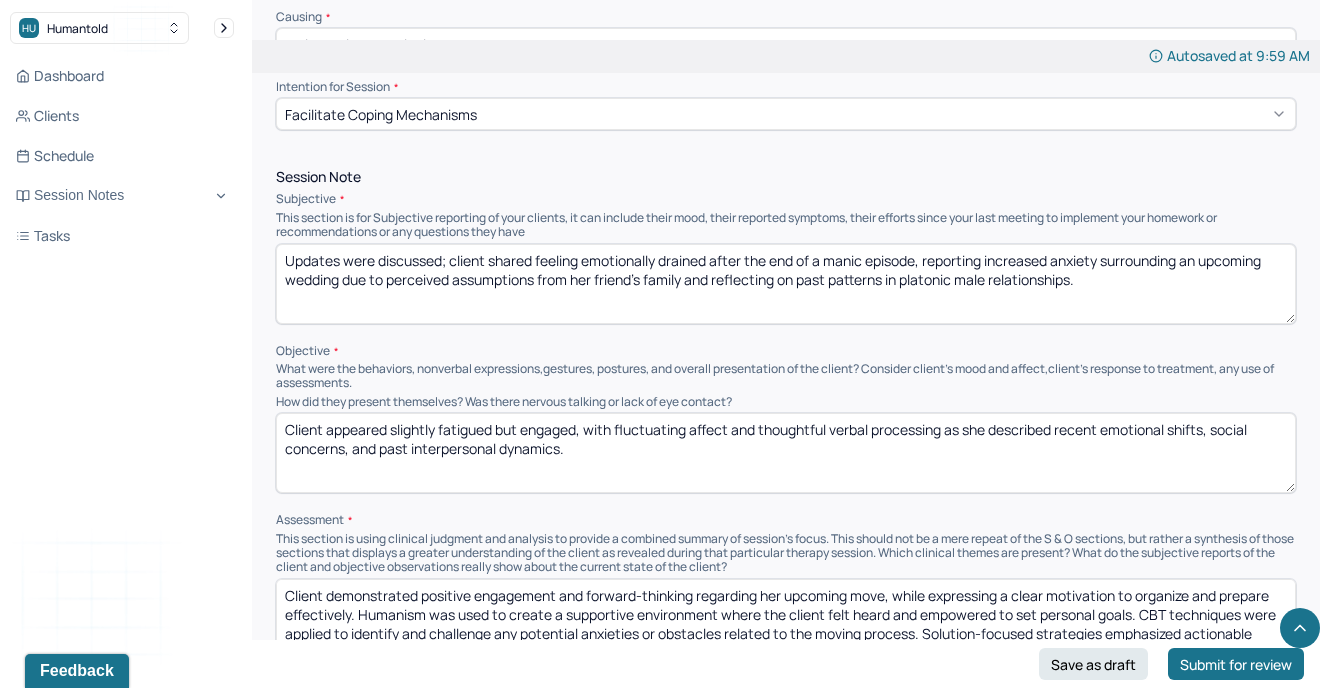 scroll, scrollTop: 28, scrollLeft: 0, axis: vertical 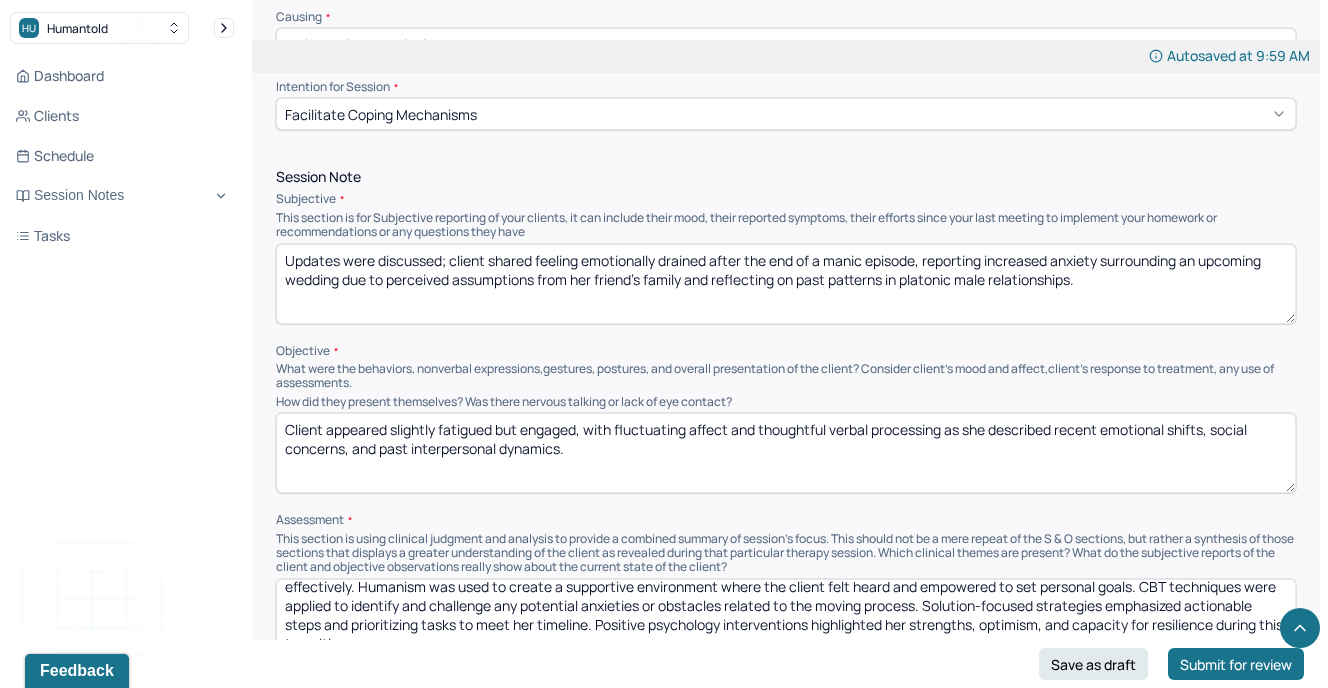click on "Client demonstrated positive engagement and forward-thinking regarding her upcoming move, while expressing a clear motivation to organize and prepare effectively. Humanism was used to create a supportive environment where the client felt heard and empowered to set personal goals. CBT techniques were applied to identify and challenge any potential anxieties or obstacles related to the moving process. Solution-focused strategies emphasized actionable steps and prioritizing tasks to meet her timeline. Positive psychology interventions highlighted her strengths, optimism, and capacity for resilience during this transition." at bounding box center (786, 619) 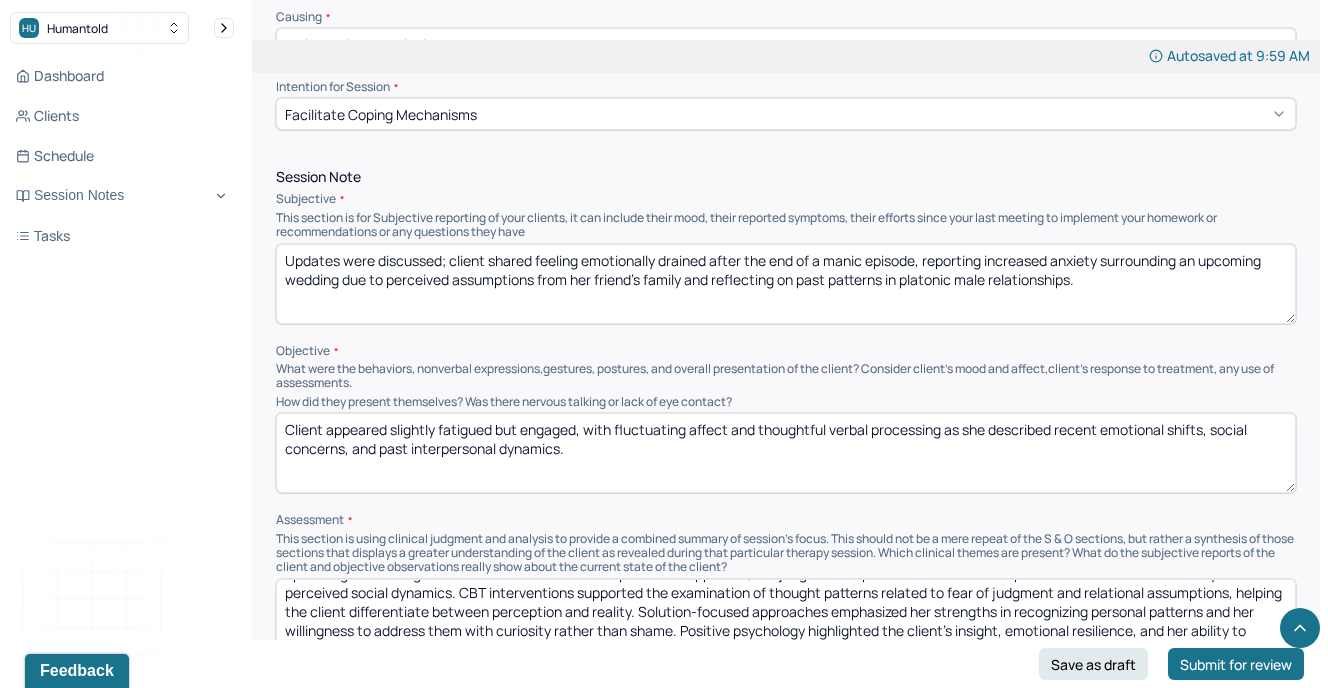scroll, scrollTop: 47, scrollLeft: 0, axis: vertical 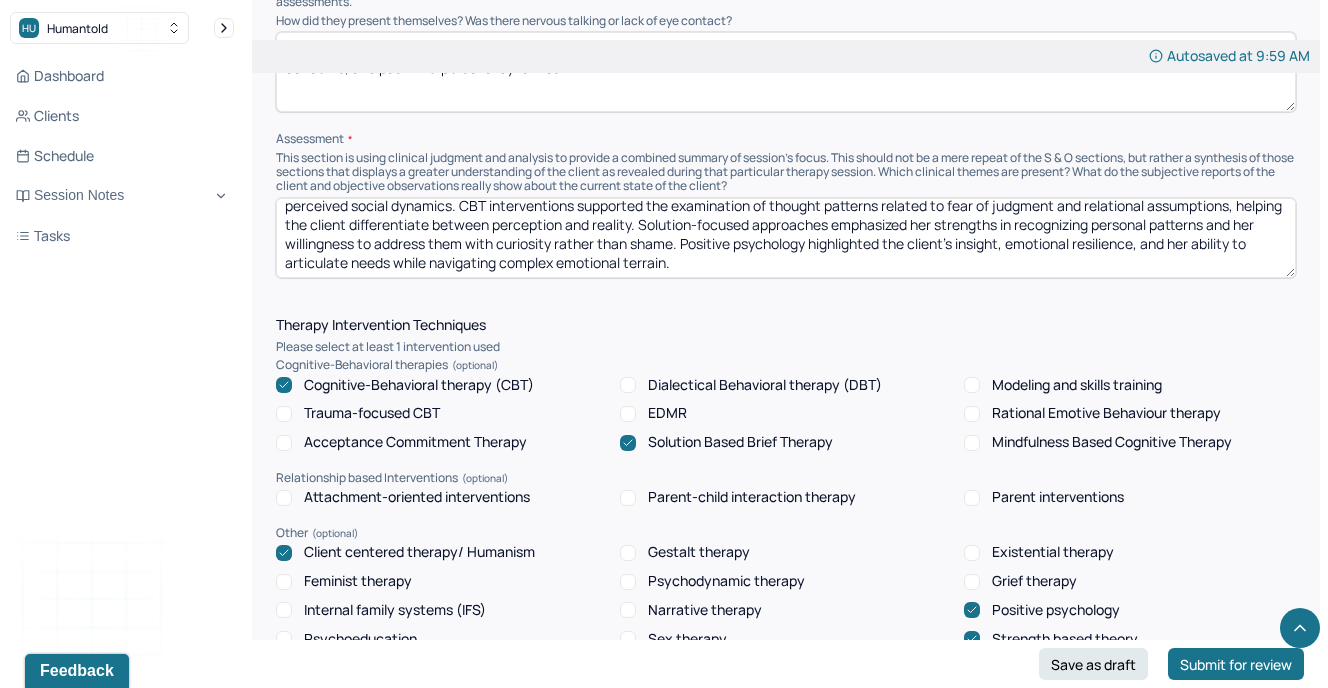 type on "Client presented with emotional insight and self-reflective capacity as she processed the aftermath of a manic episode and the anticipatory anxiety linked to upcoming social obligations. Humanism was used to provide a supportive, nonjudgmental space for the client to explore her emotional vulnerability and perceived social dynamics. CBT interventions supported the examination of thought patterns related to fear of judgment and relational assumptions, helping the client differentiate between perception and reality. Solution-focused approaches emphasized her strengths in recognizing personal patterns and her willingness to address them with curiosity rather than shame. Positive psychology highlighted the client’s insight, emotional resilience, and her ability to articulate needs while navigating complex emotional terrain." 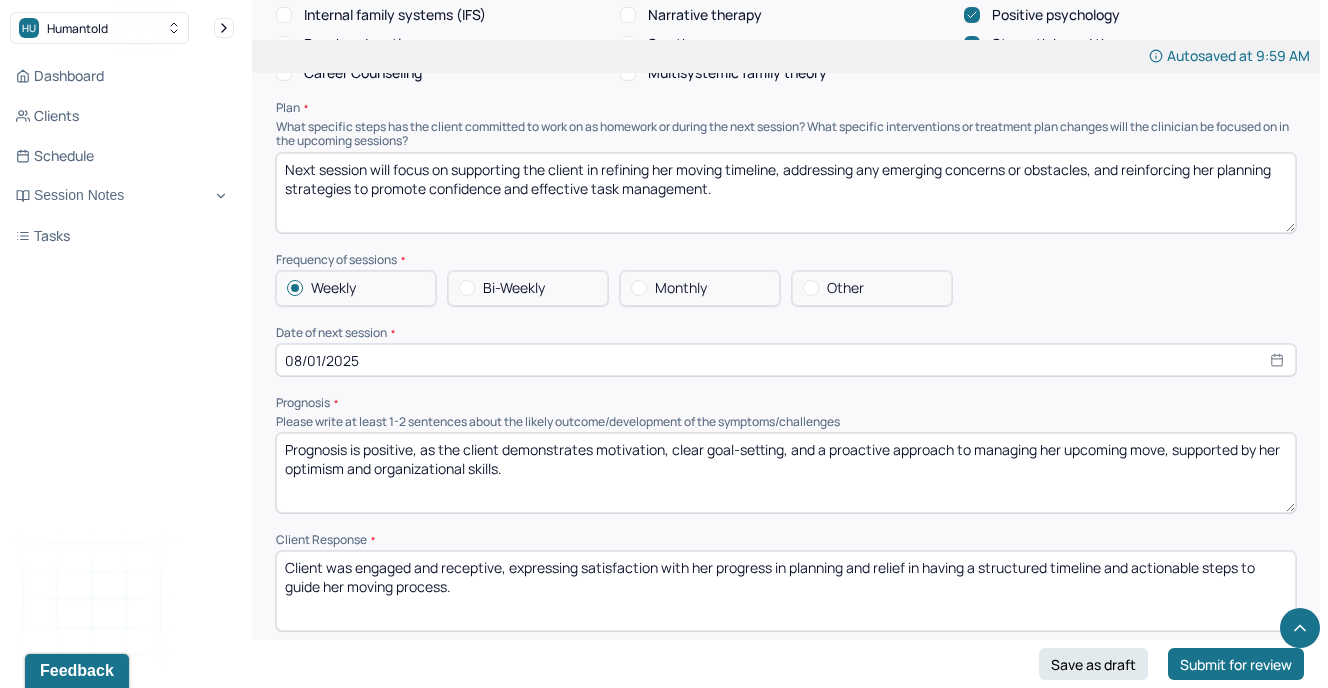 scroll, scrollTop: 2081, scrollLeft: 0, axis: vertical 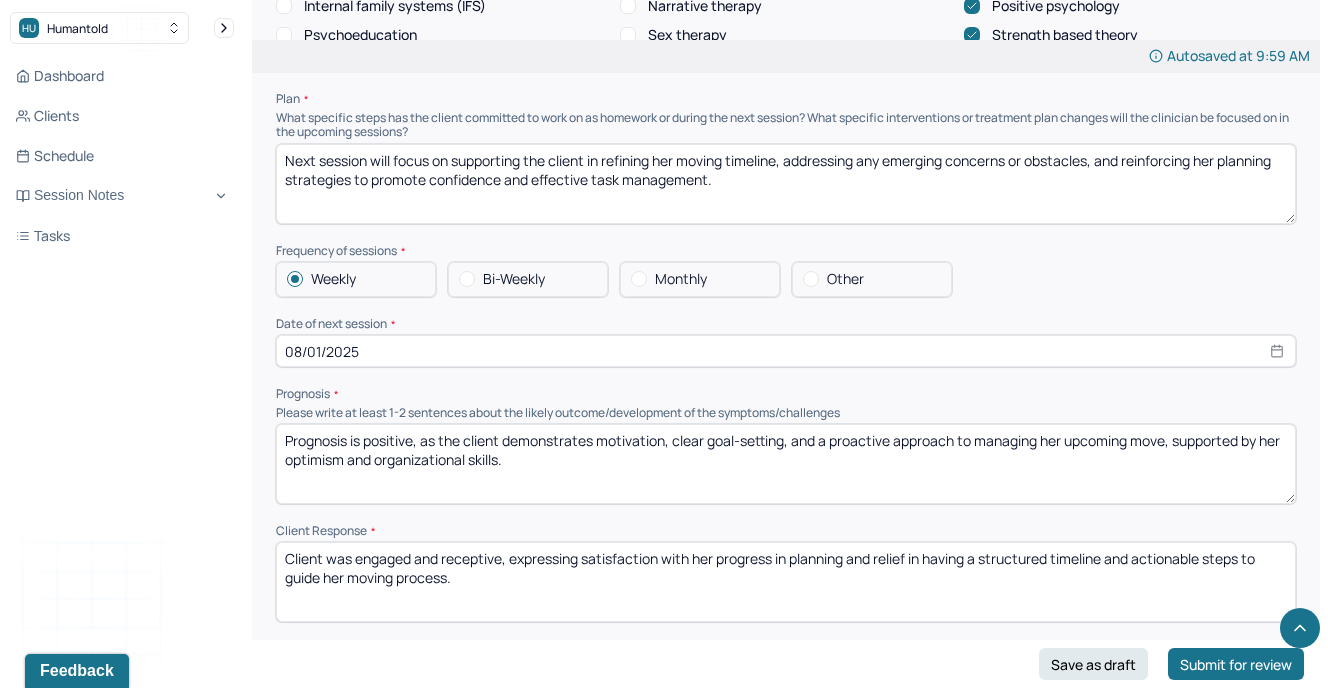 drag, startPoint x: 735, startPoint y: 180, endPoint x: 270, endPoint y: 148, distance: 466.09976 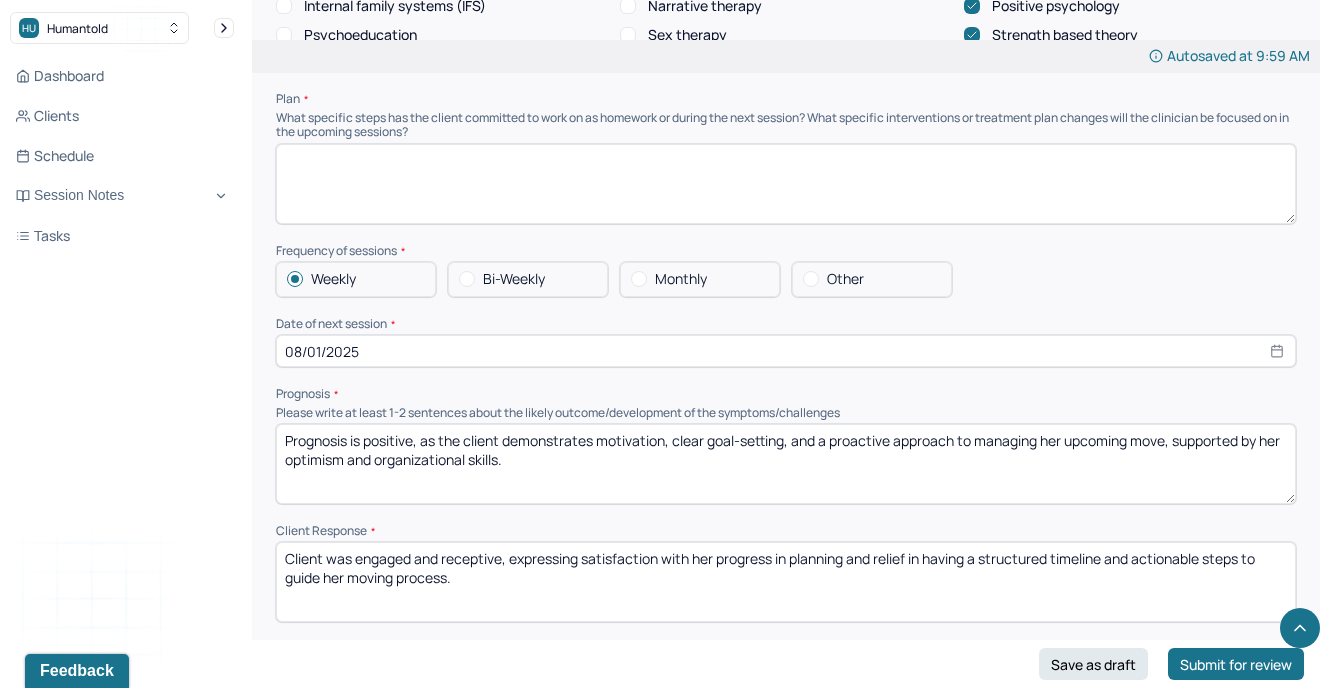 paste on "Next session will focus on supporting the client’s emotional recovery post-mania, with emphasis on anxiety management, challenging cognitive distortions related to social perception, and reinforcing healthy relational boundaries." 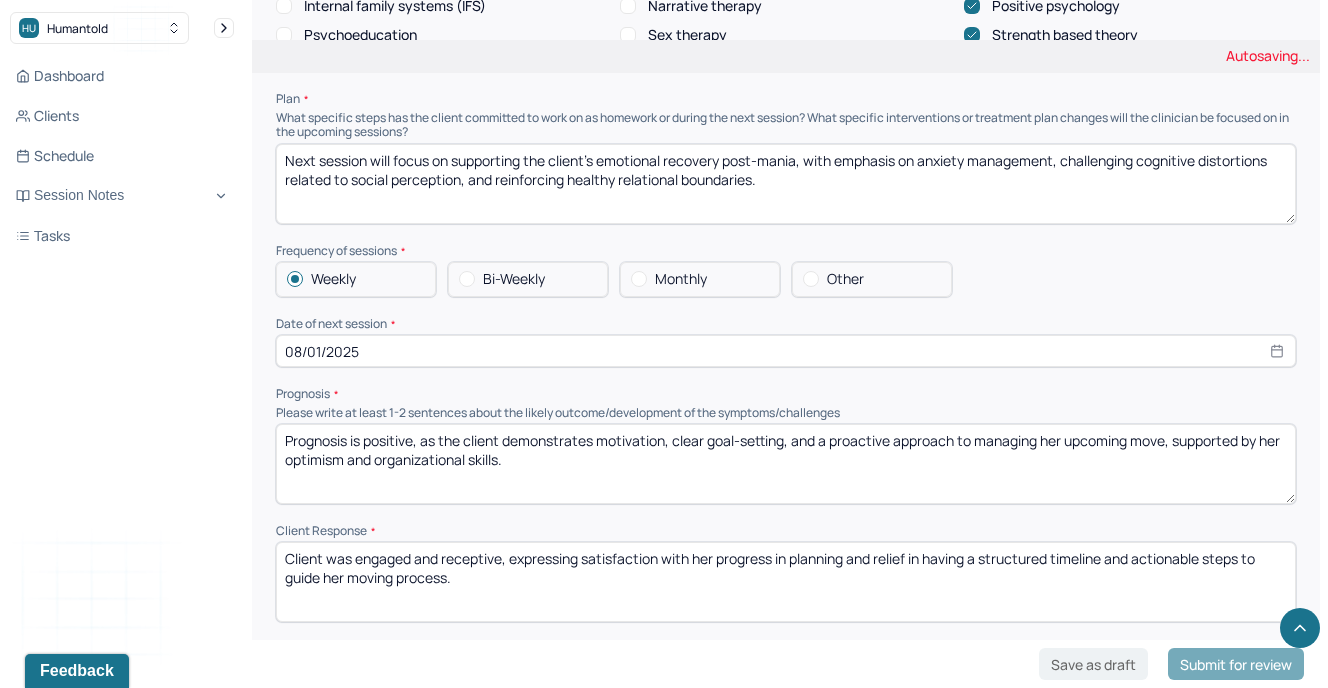 type on "Next session will focus on supporting the client’s emotional recovery post-mania, with emphasis on anxiety management, challenging cognitive distortions related to social perception, and reinforcing healthy relational boundaries." 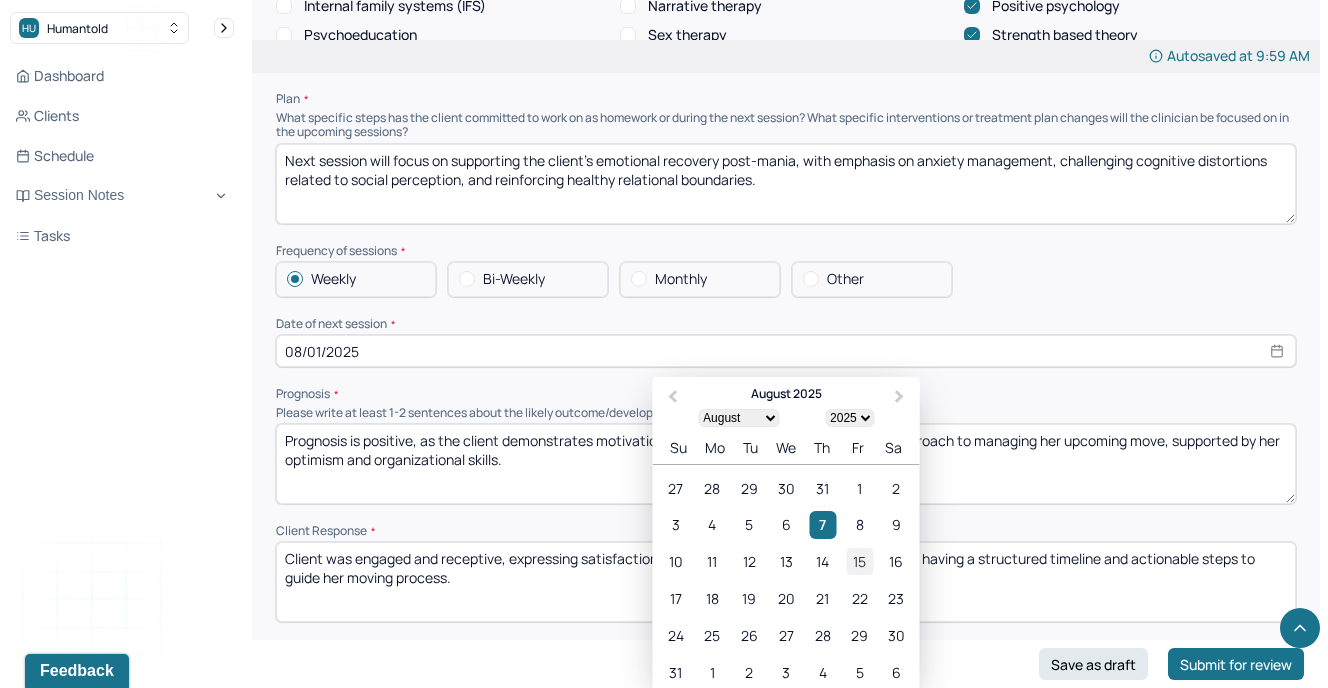click on "15" at bounding box center [859, 561] 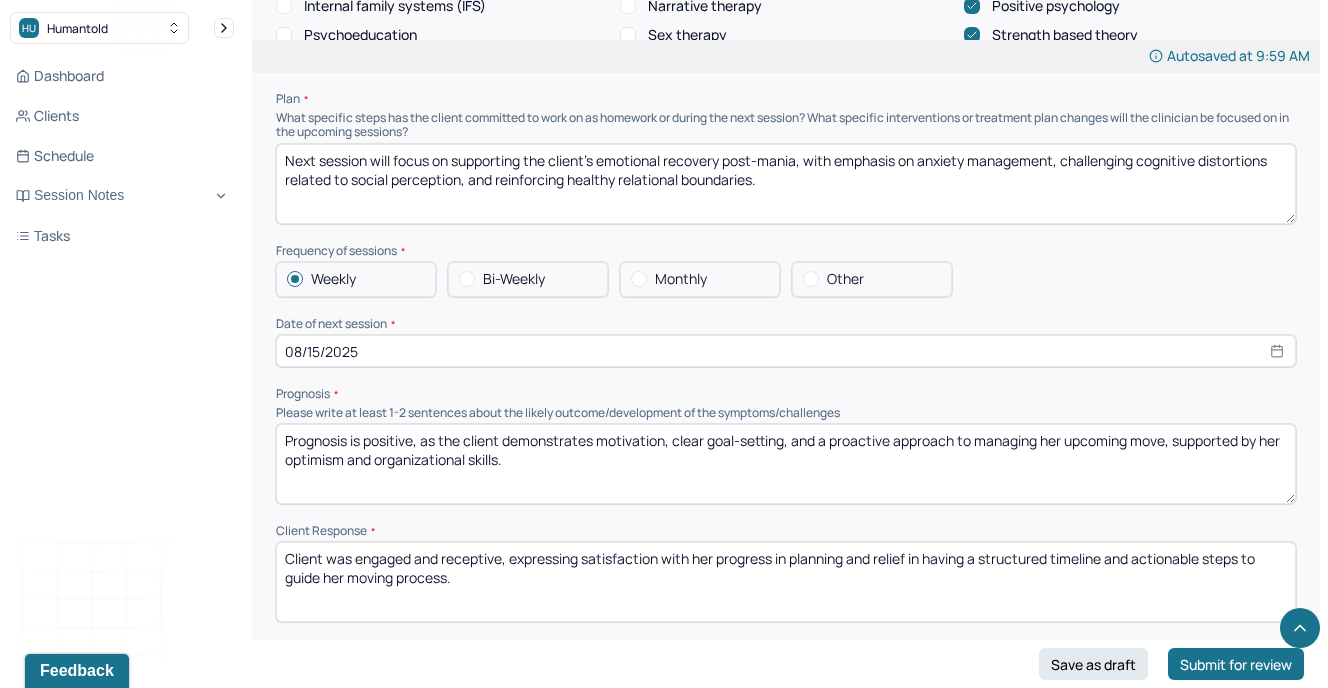 click on "08/15/2025" at bounding box center [786, 351] 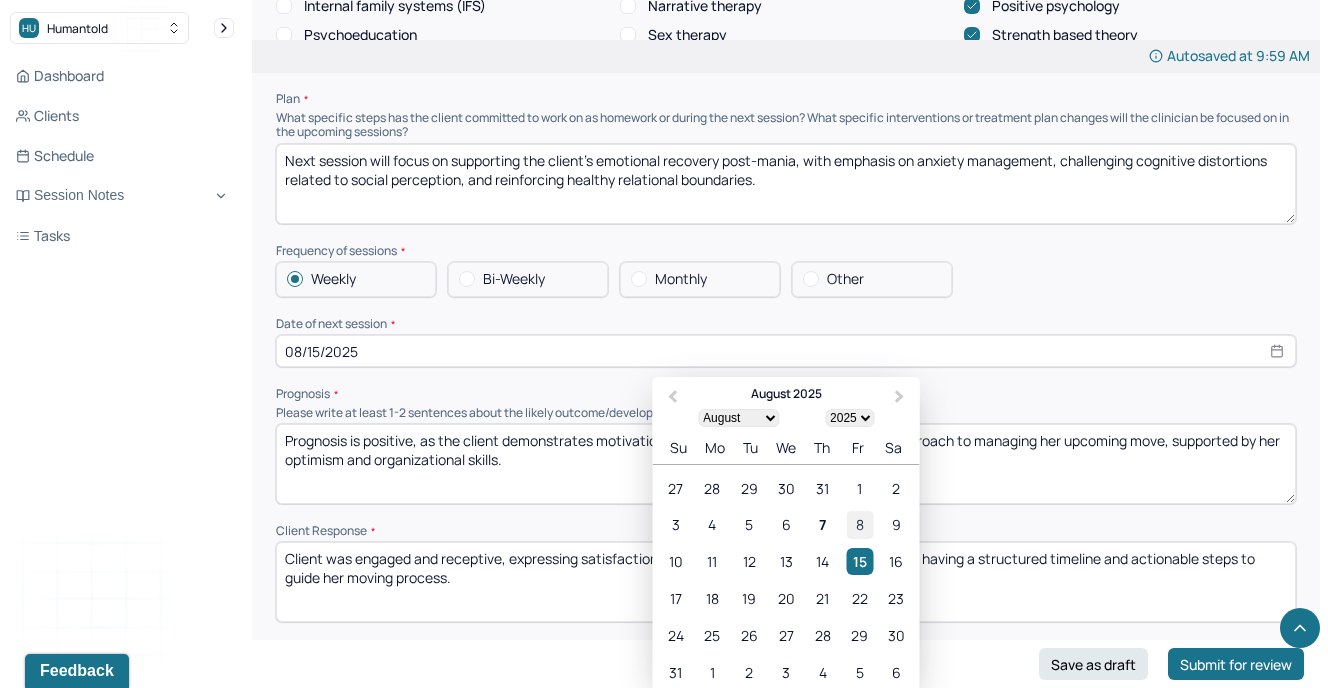 click on "8" at bounding box center (859, 525) 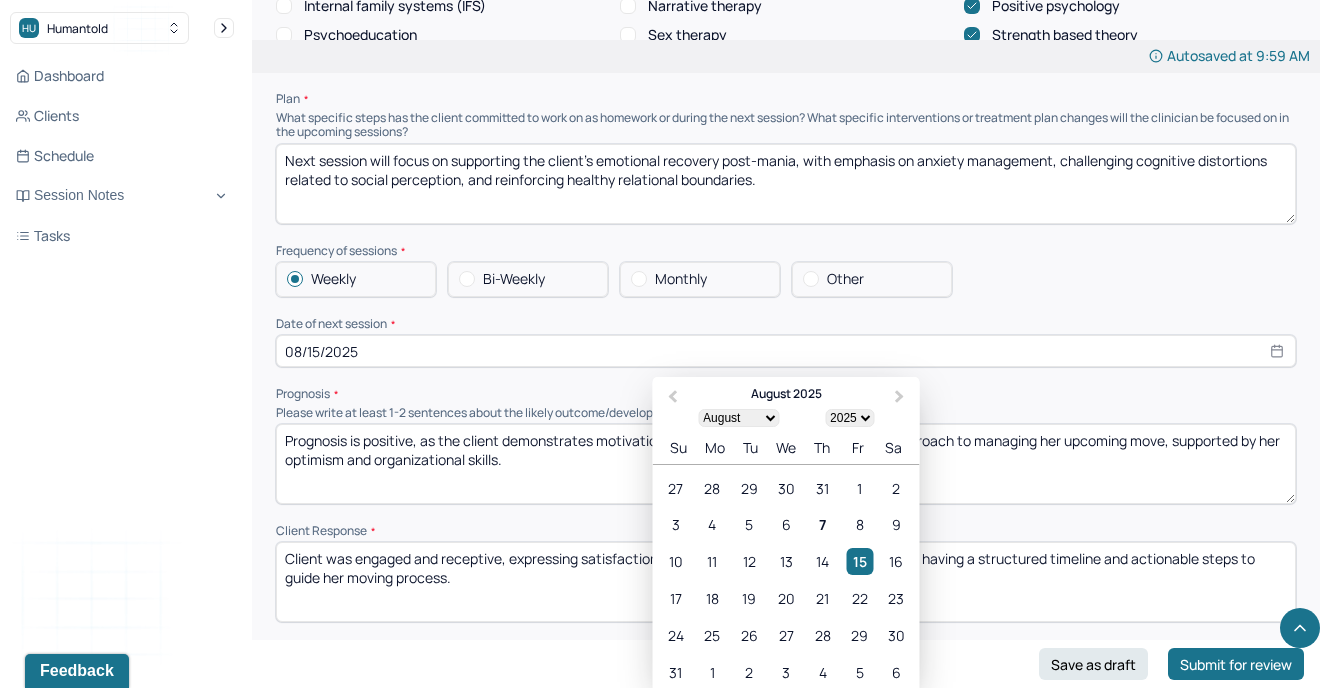 type on "08/08/2025" 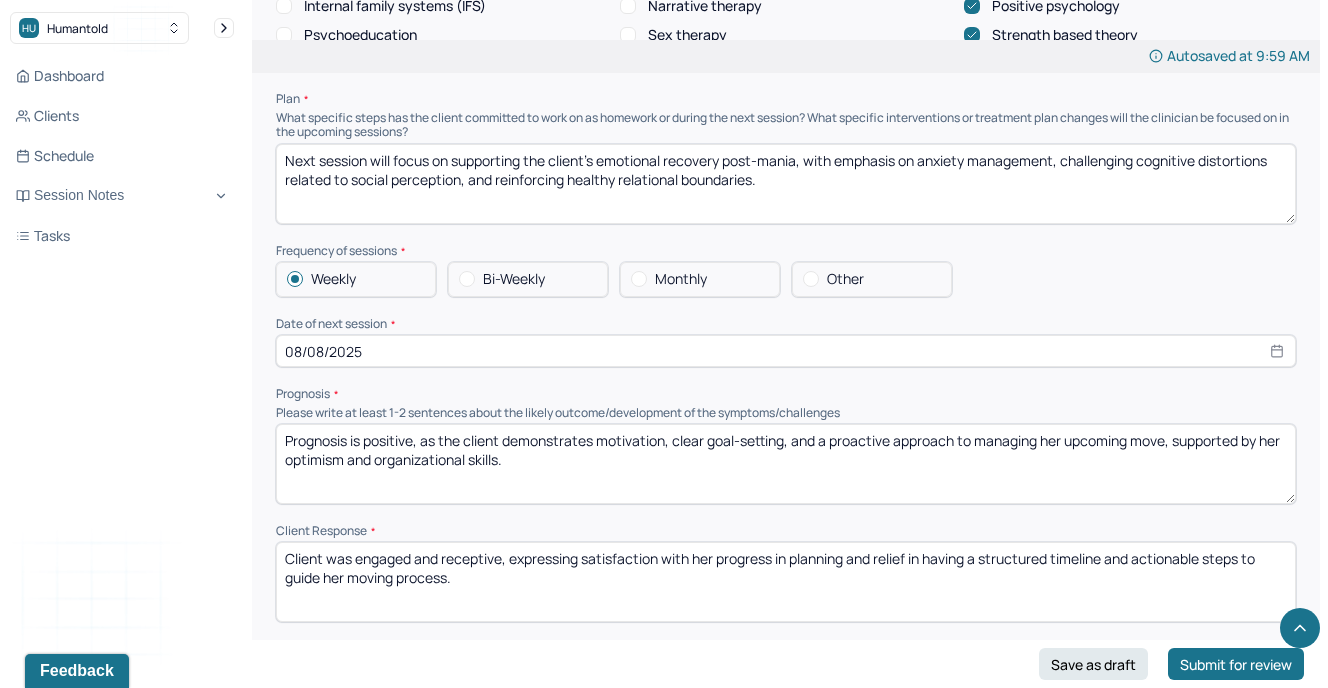 click on "Prognosis is positive, as the client demonstrates motivation, clear goal-setting, and a proactive approach to managing her upcoming move, supported by her optimism and organizational skills." at bounding box center (786, 464) 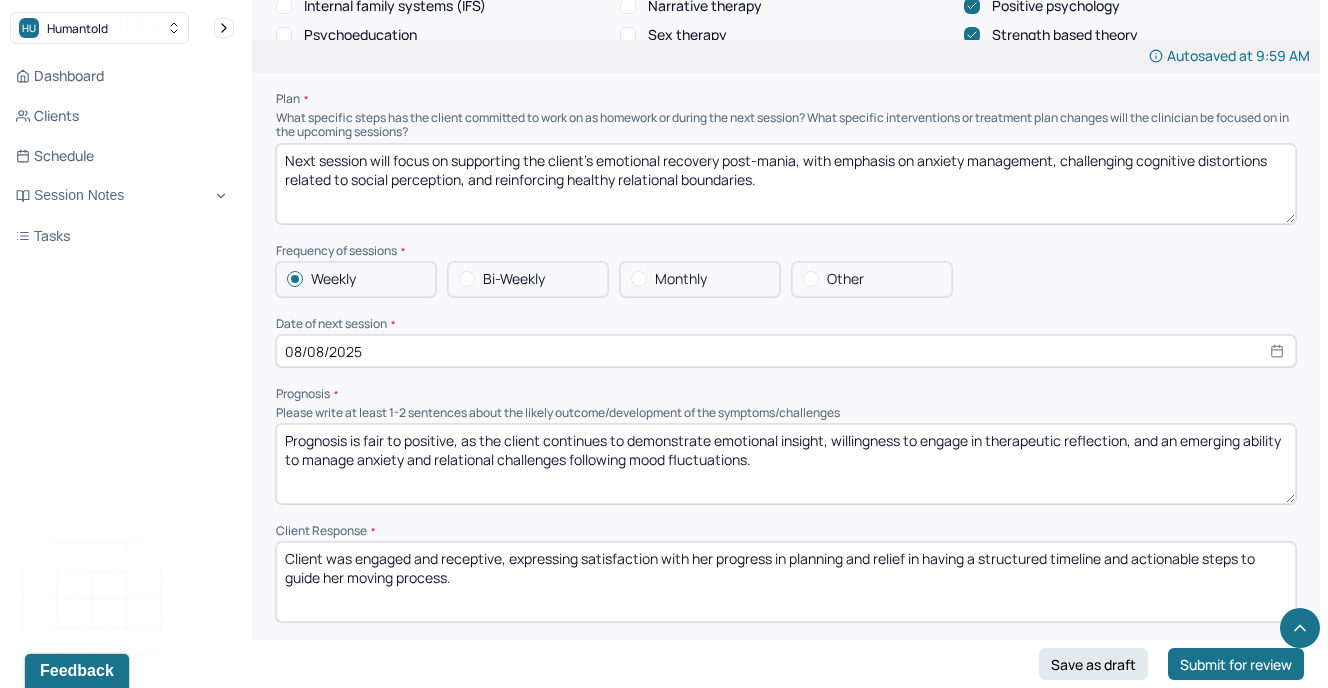 type on "Prognosis is fair to positive, as the client continues to demonstrate emotional insight, willingness to engage in therapeutic reflection, and an emerging ability to manage anxiety and relational challenges following mood fluctuations." 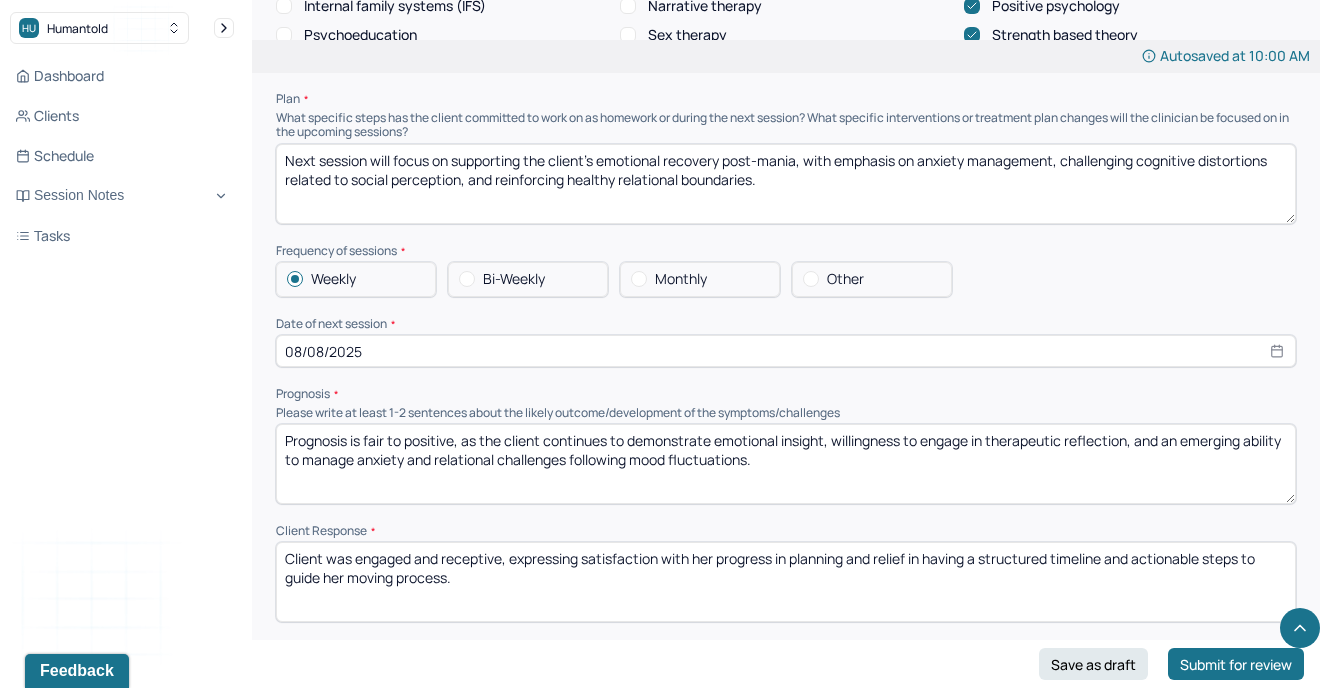 click on "Client was engaged and receptive, expressing satisfaction with her progress in planning and relief in having a structured timeline and actionable steps to guide her moving process." at bounding box center (786, 582) 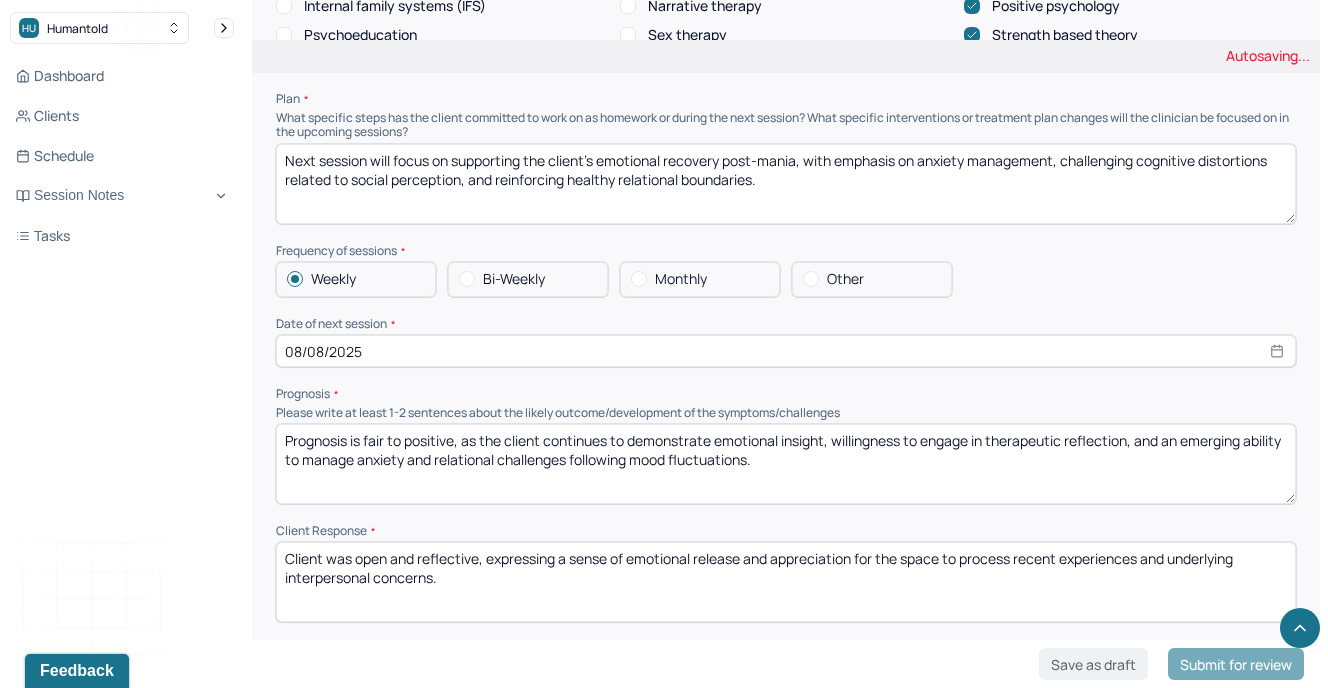 type on "Client was open and reflective, expressing a sense of emotional release and appreciation for the space to process recent experiences and underlying interpersonal concerns." 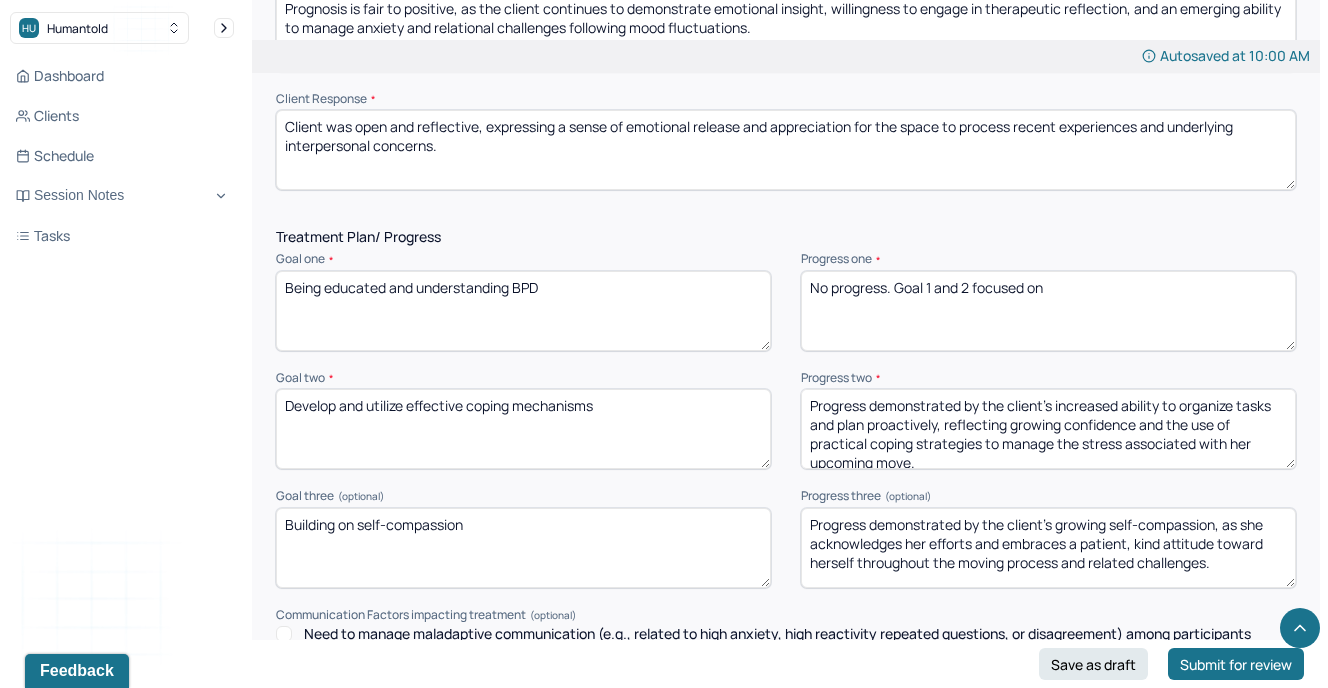 scroll, scrollTop: 2518, scrollLeft: 0, axis: vertical 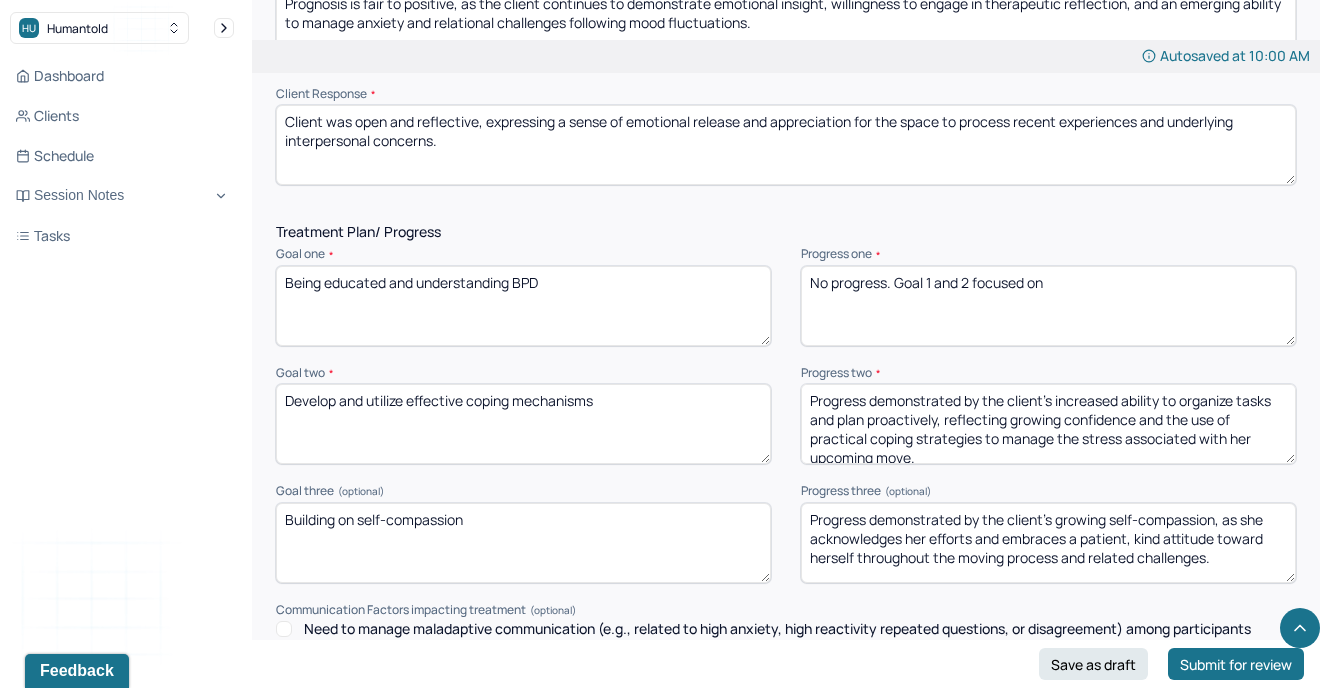 click on "No progress. Goal 1 and 2 focused on" at bounding box center (1048, 306) 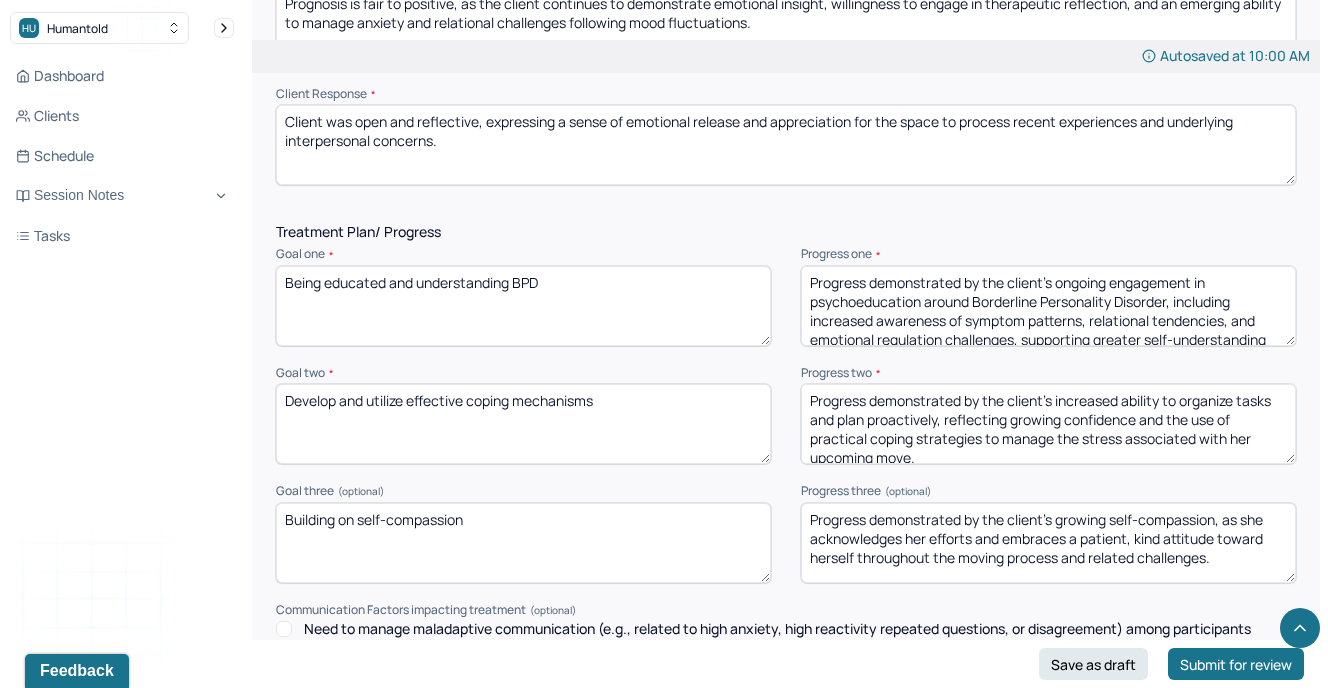 scroll, scrollTop: 22, scrollLeft: 0, axis: vertical 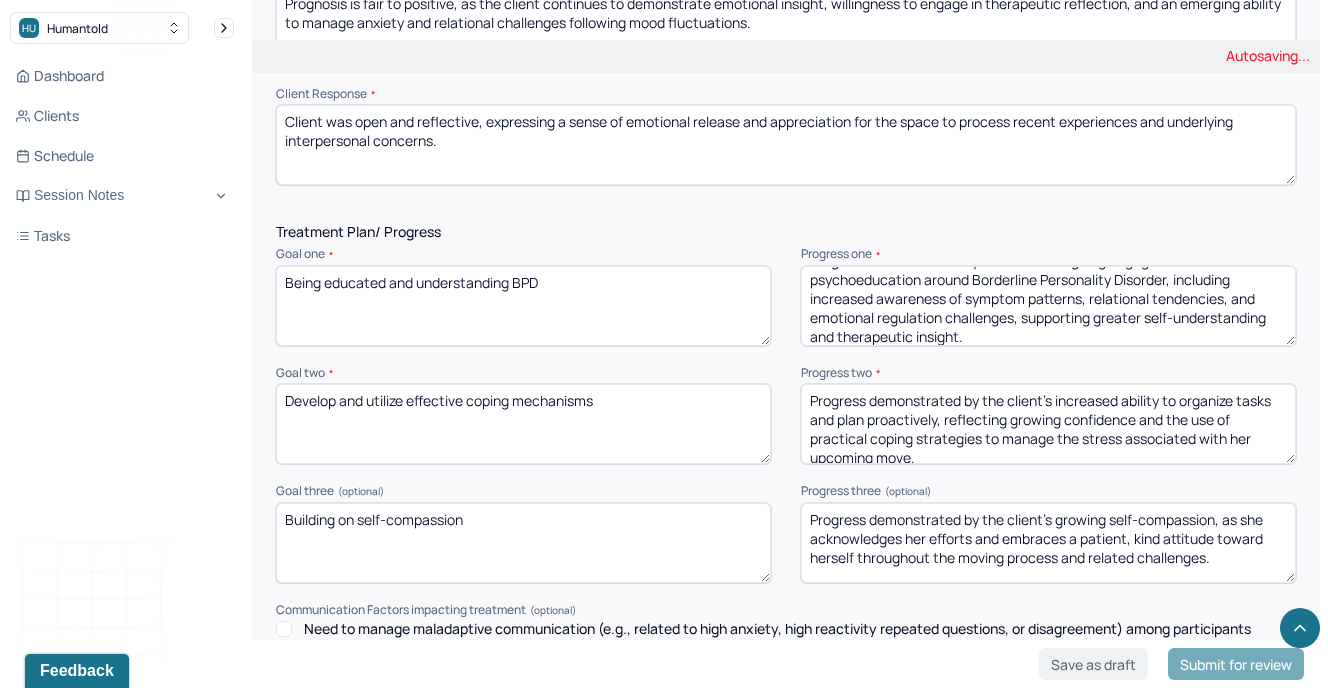click on "No progress. Goal 1 and 2 focused on" at bounding box center [1048, 306] 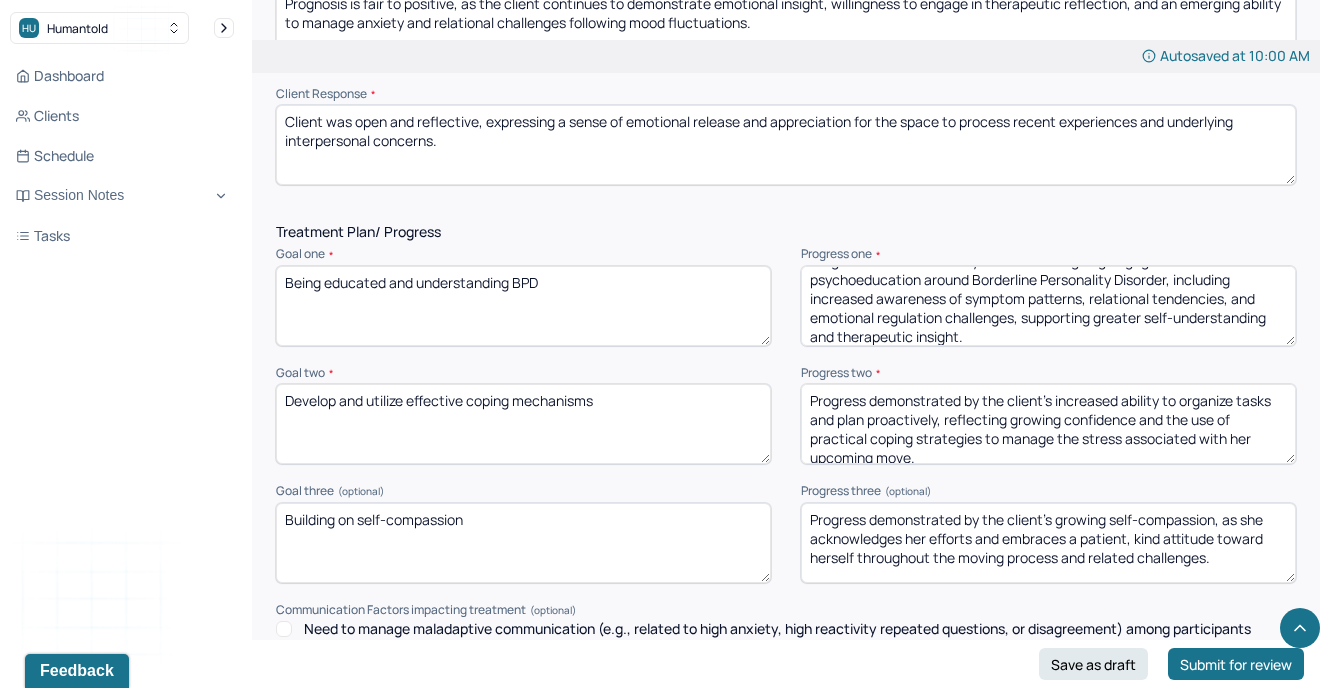 type on "Progress demonstrated by the client’s ongoing engagement in psychoeducation around Borderline Personality Disorder, including increased awareness of symptom patterns, relational tendencies, and emotional regulation challenges, supporting greater self-understanding and therapeutic insight." 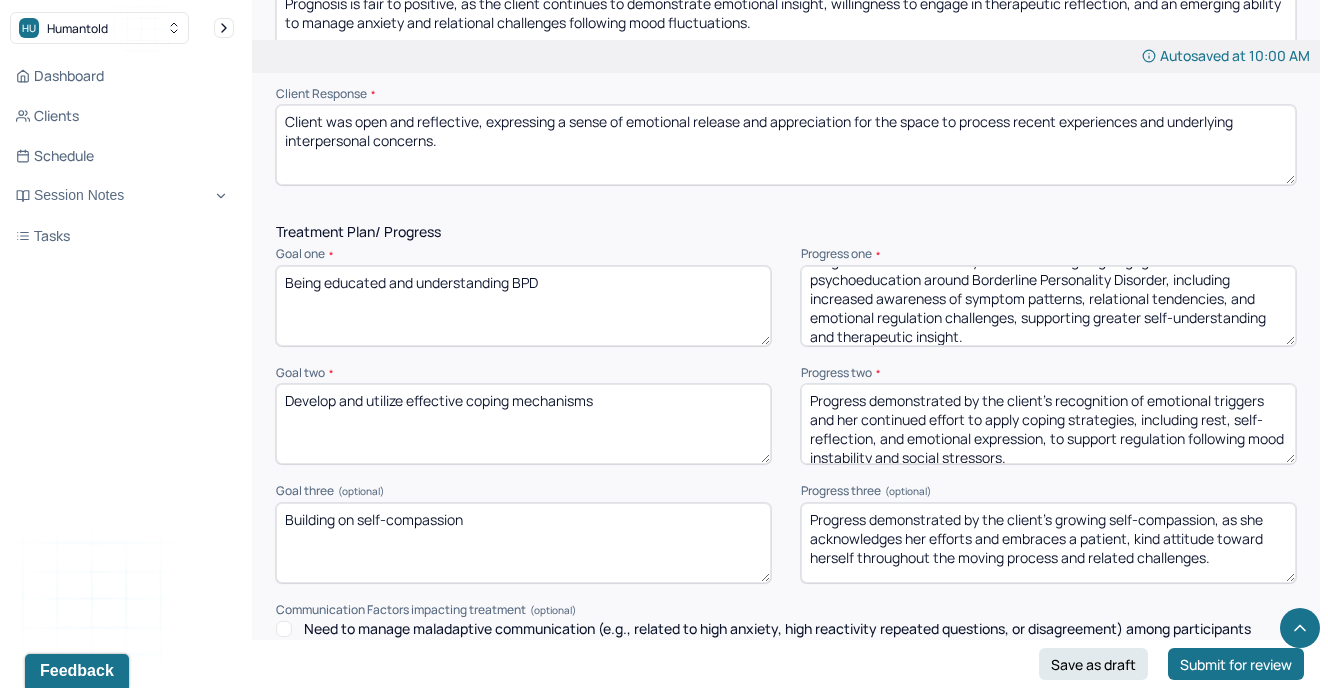 scroll, scrollTop: 3, scrollLeft: 0, axis: vertical 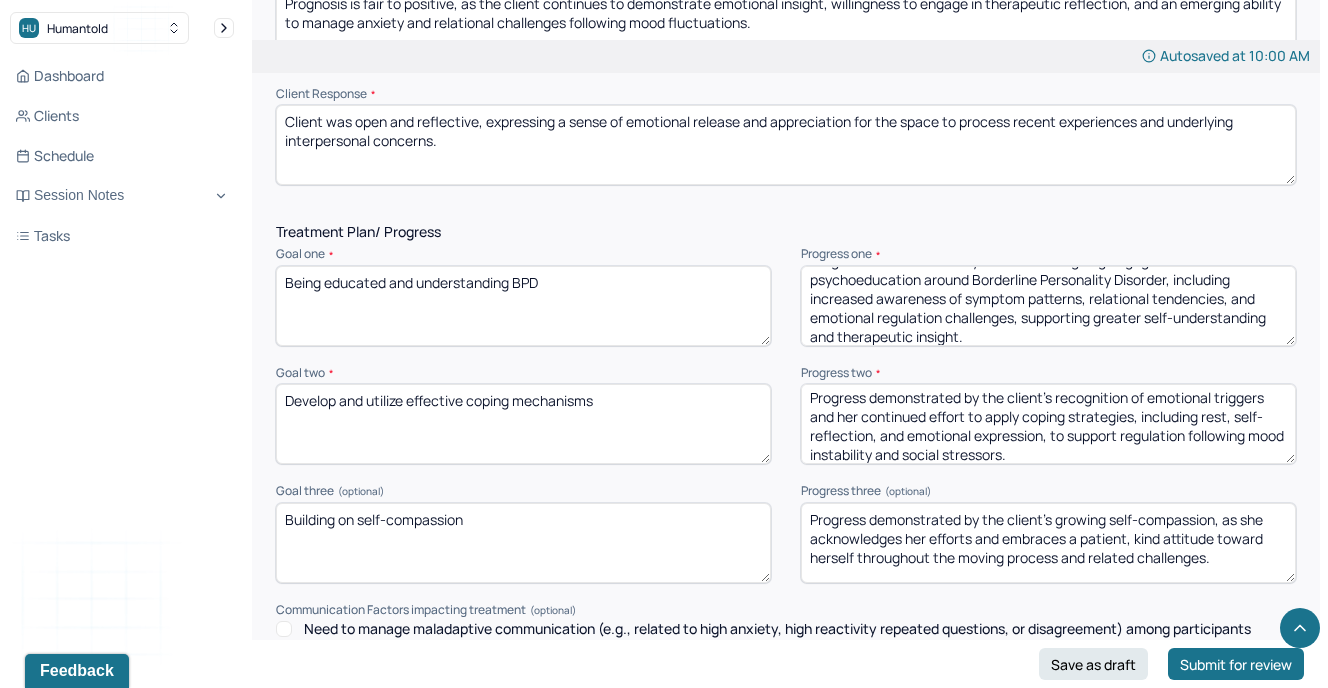 type on "Progress demonstrated by the client’s recognition of emotional triggers and her continued effort to apply coping strategies, including rest, self-reflection, and emotional expression, to support regulation following mood instability and social stressors." 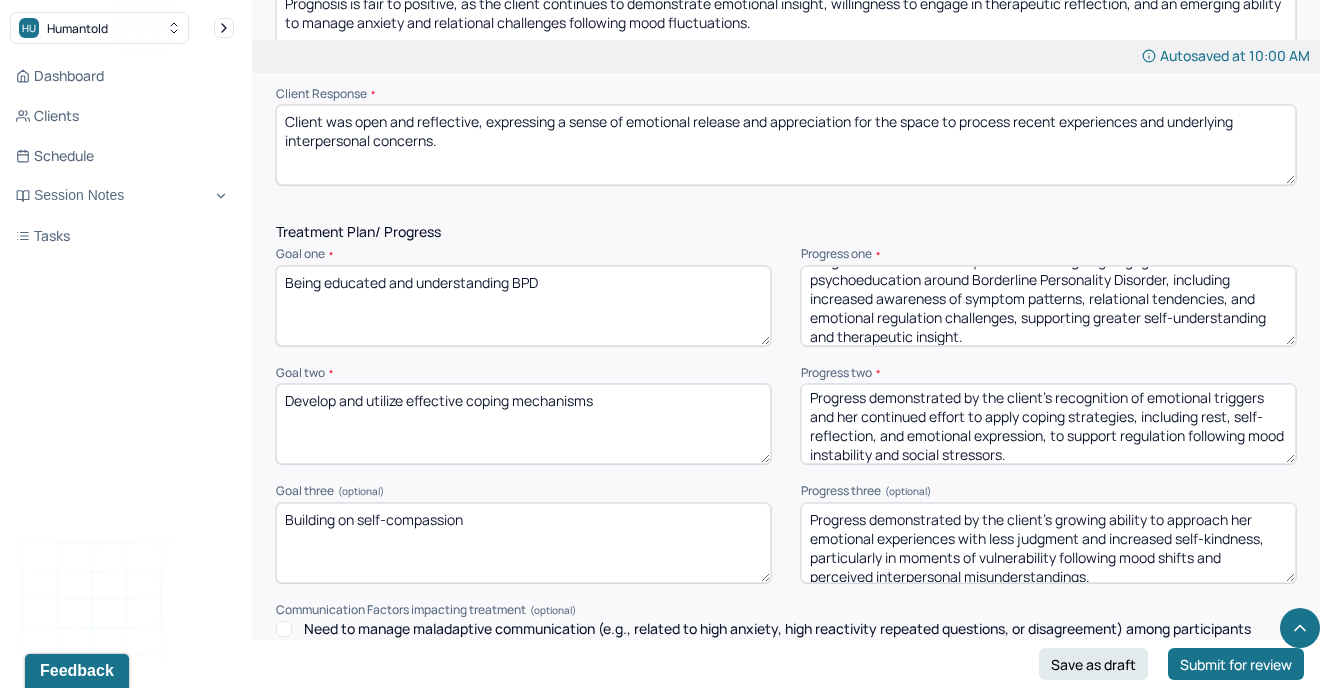 scroll, scrollTop: 3, scrollLeft: 0, axis: vertical 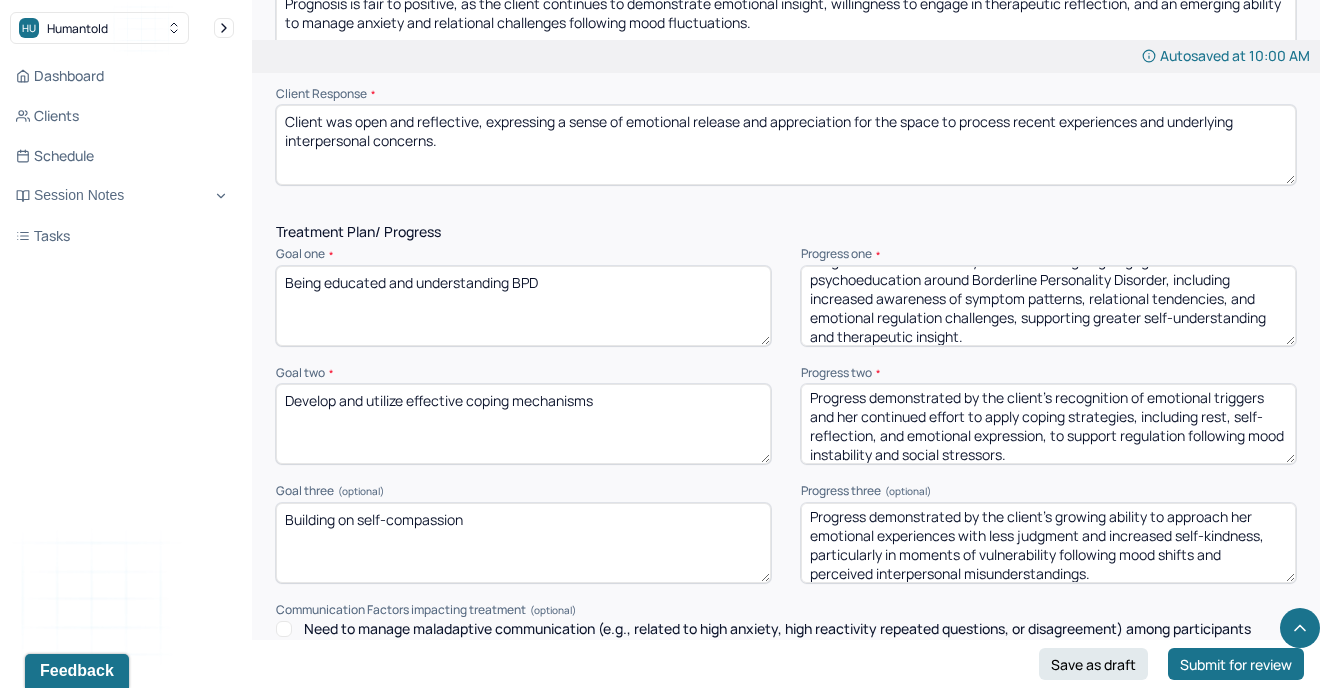 type on "Progress demonstrated by the client’s growing ability to approach her emotional experiences with less judgment and increased self-kindness, particularly in moments of vulnerability following mood shifts and perceived interpersonal misunderstandings." 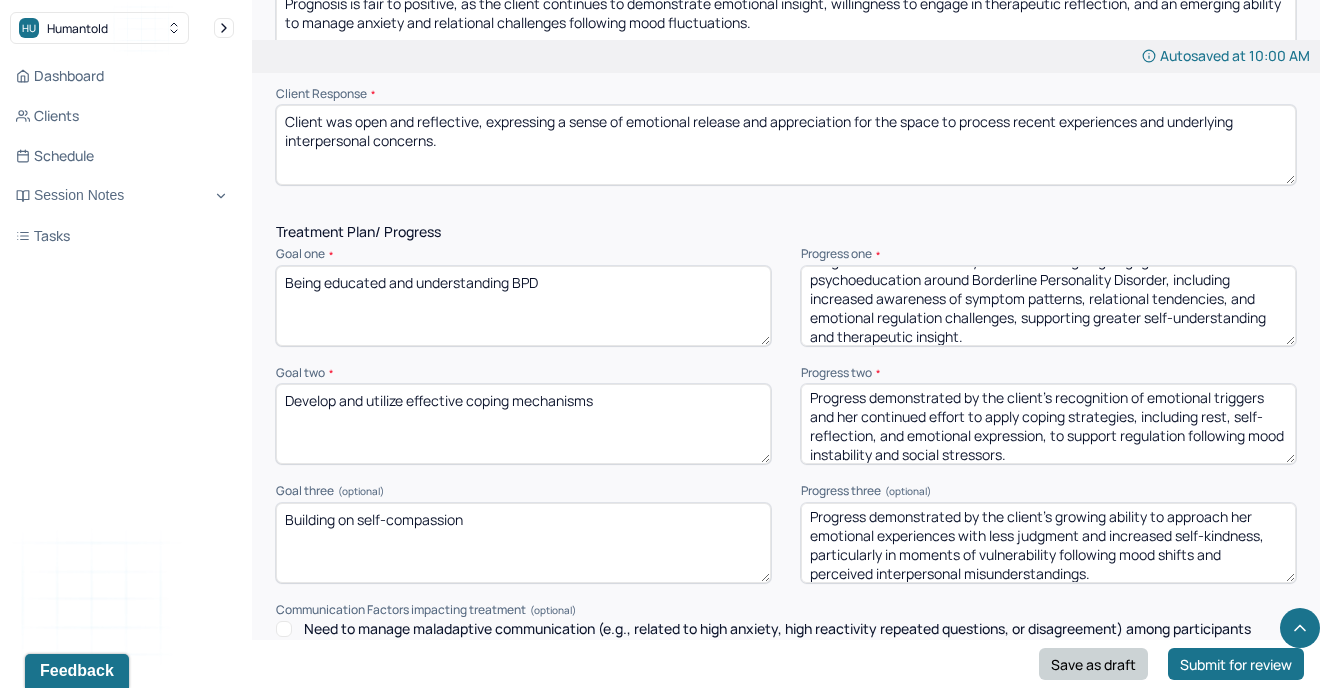 click on "Save as draft" at bounding box center (1093, 664) 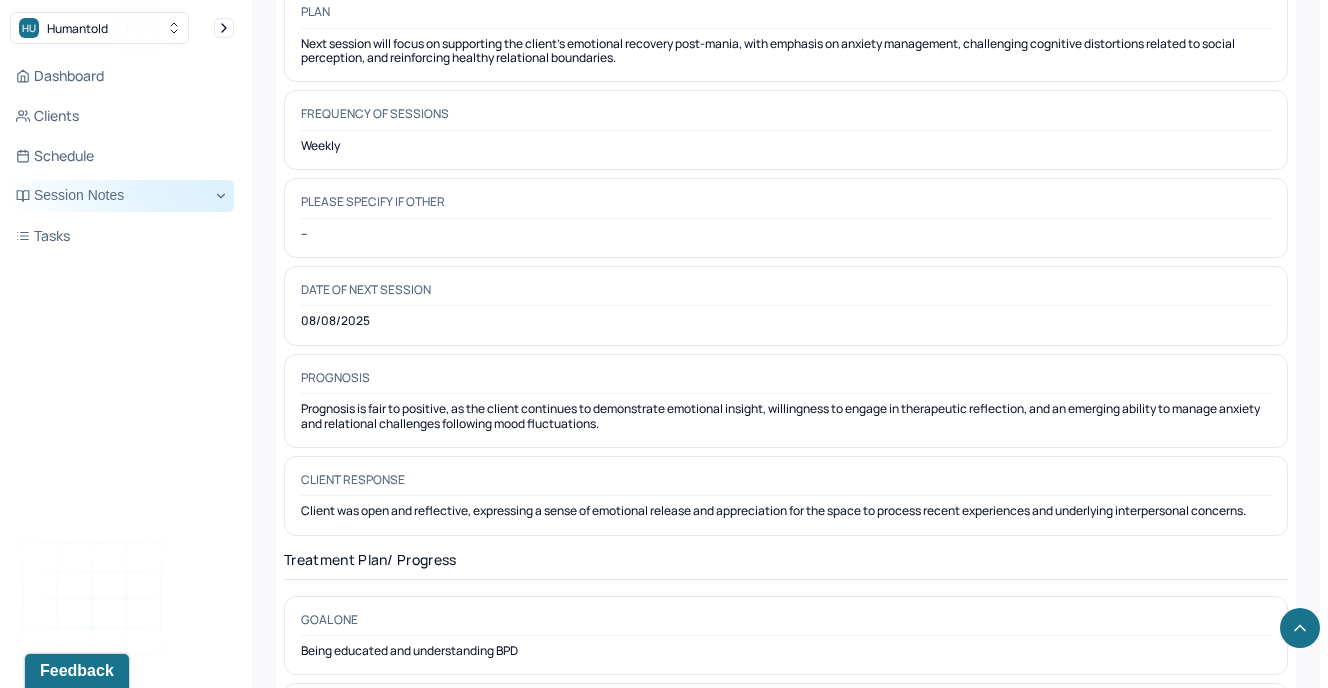 click on "Session Notes" at bounding box center [122, 196] 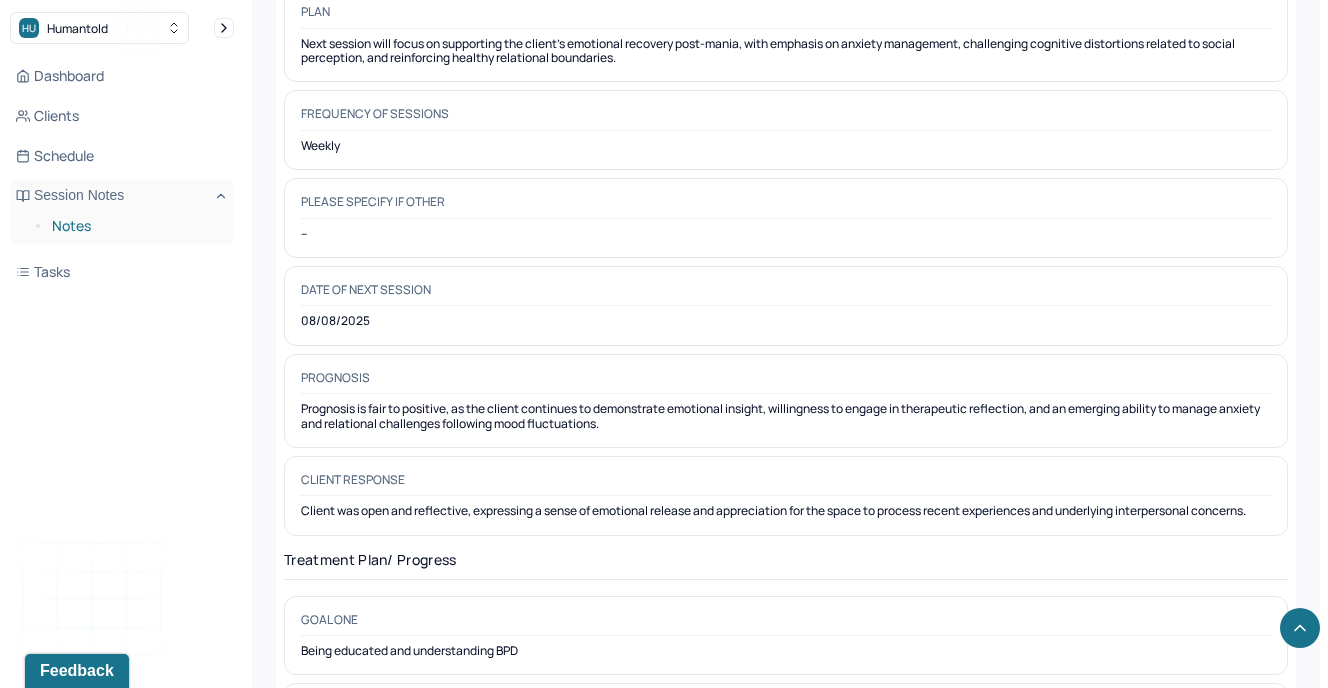 click on "Notes" at bounding box center [135, 226] 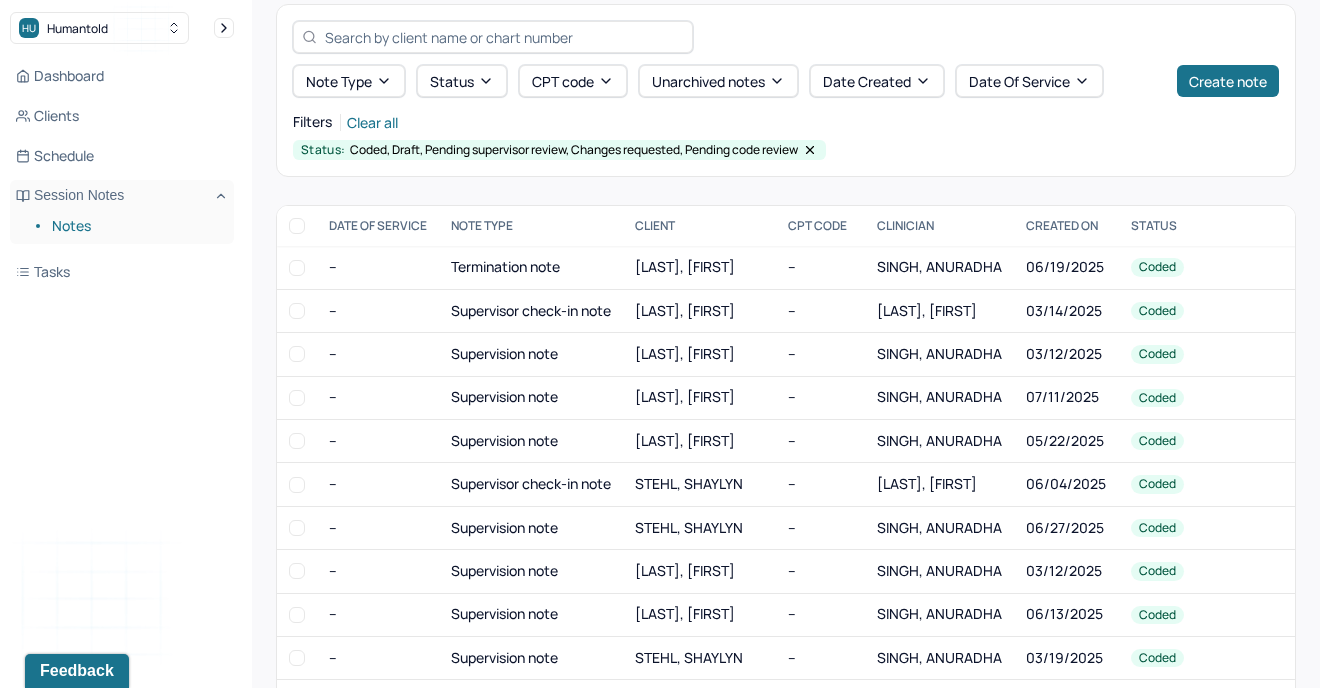 scroll, scrollTop: 203, scrollLeft: 0, axis: vertical 